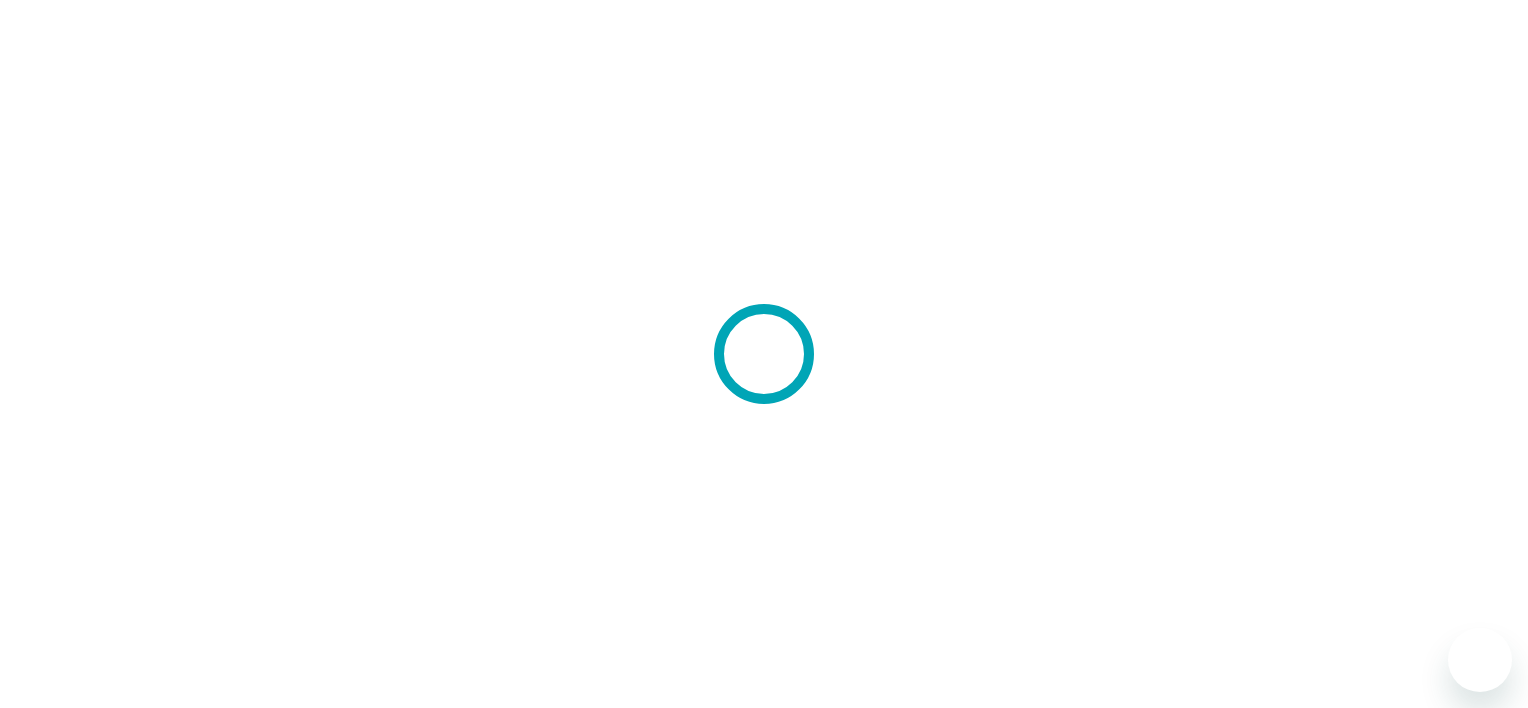 scroll, scrollTop: 0, scrollLeft: 0, axis: both 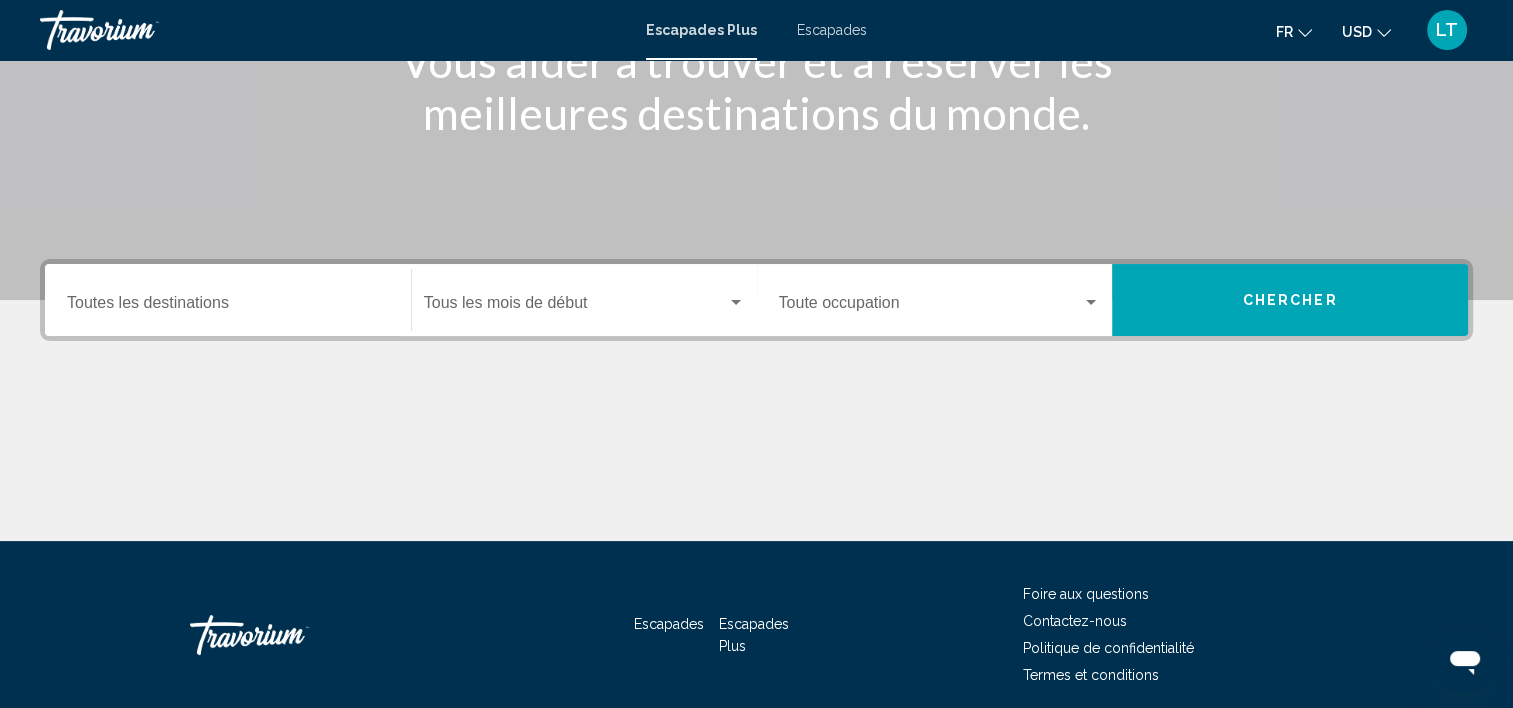 click on "Destination Toutes les destinations" at bounding box center [228, 300] 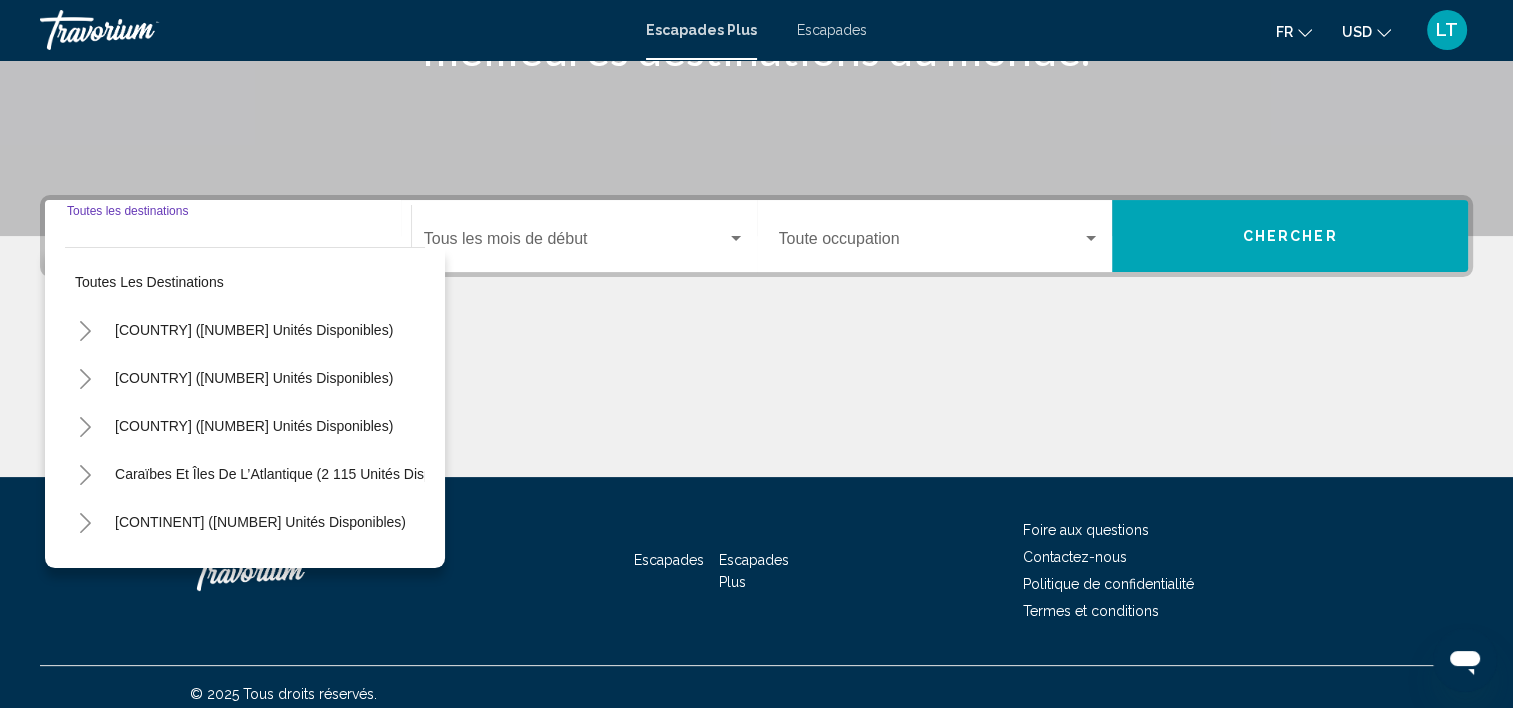 scroll, scrollTop: 377, scrollLeft: 0, axis: vertical 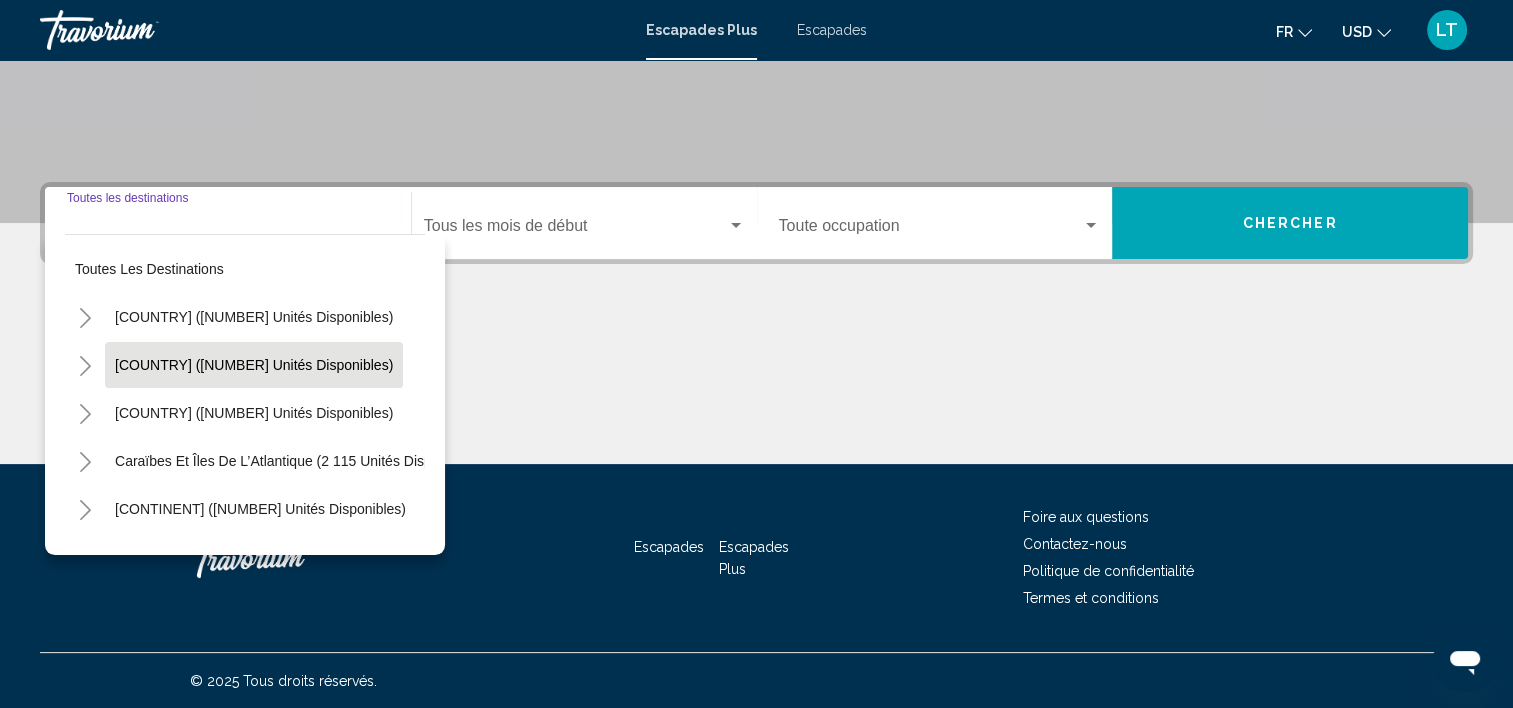 click on "[COUNTRY] ([NUMBER] unités disponibles)" at bounding box center (254, 317) 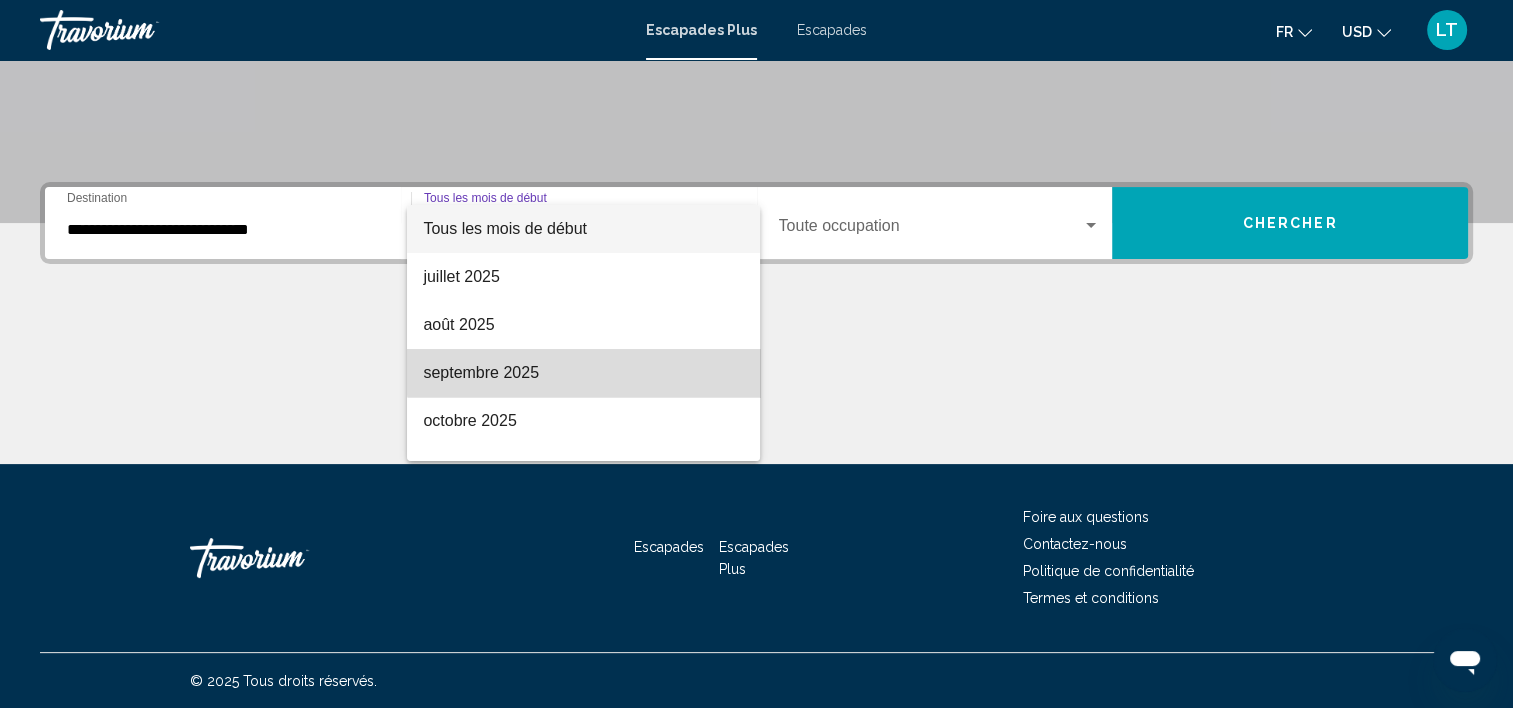 click on "septembre 2025" at bounding box center [583, 373] 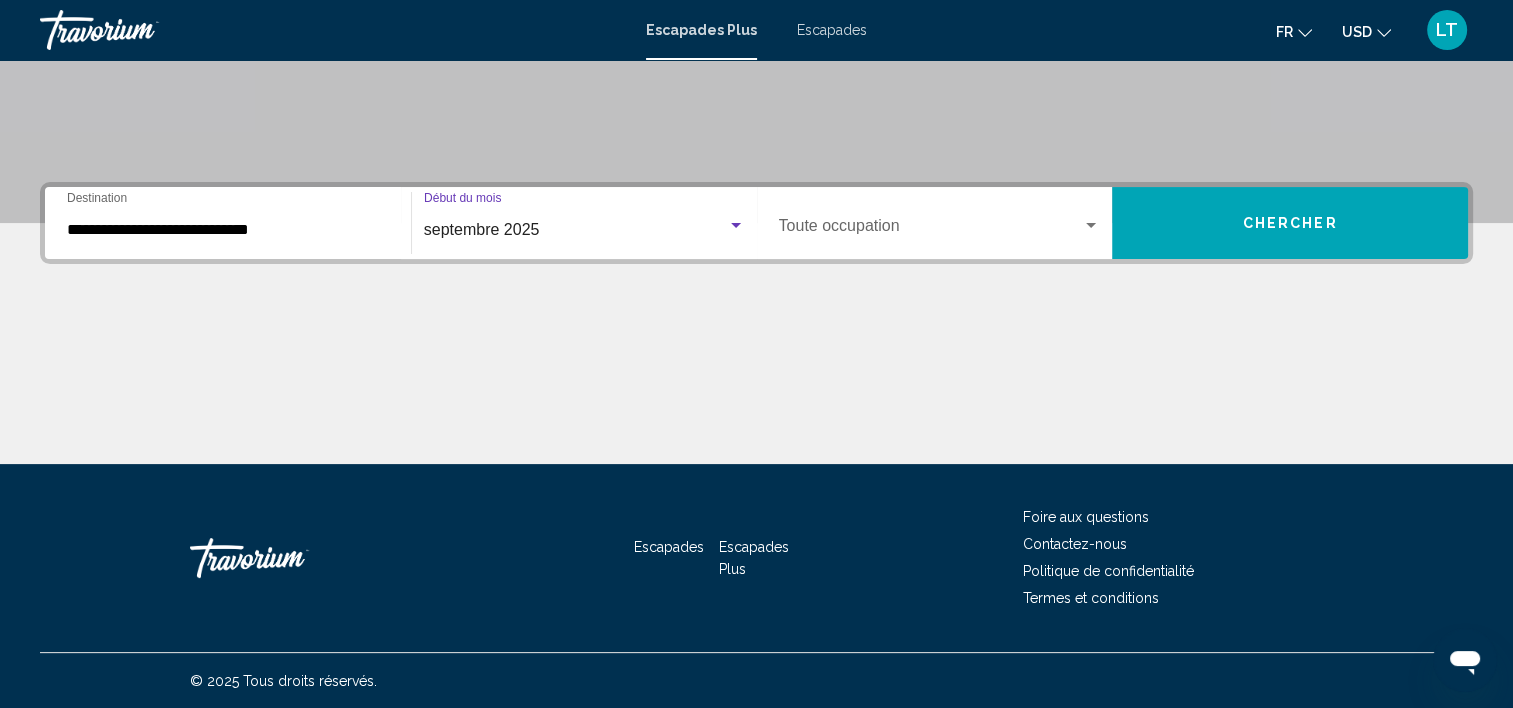 click at bounding box center [1091, 225] 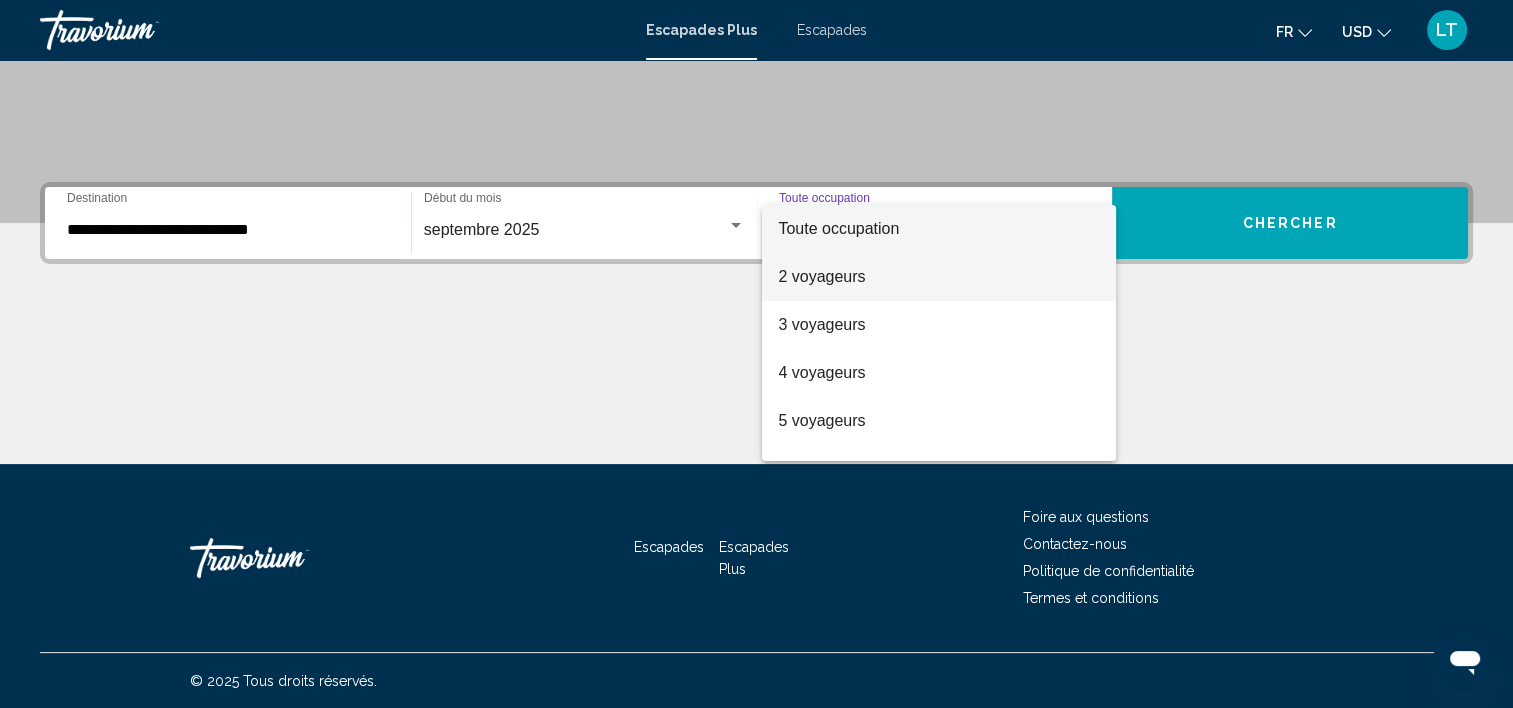 click on "2 voyageurs" at bounding box center [939, 277] 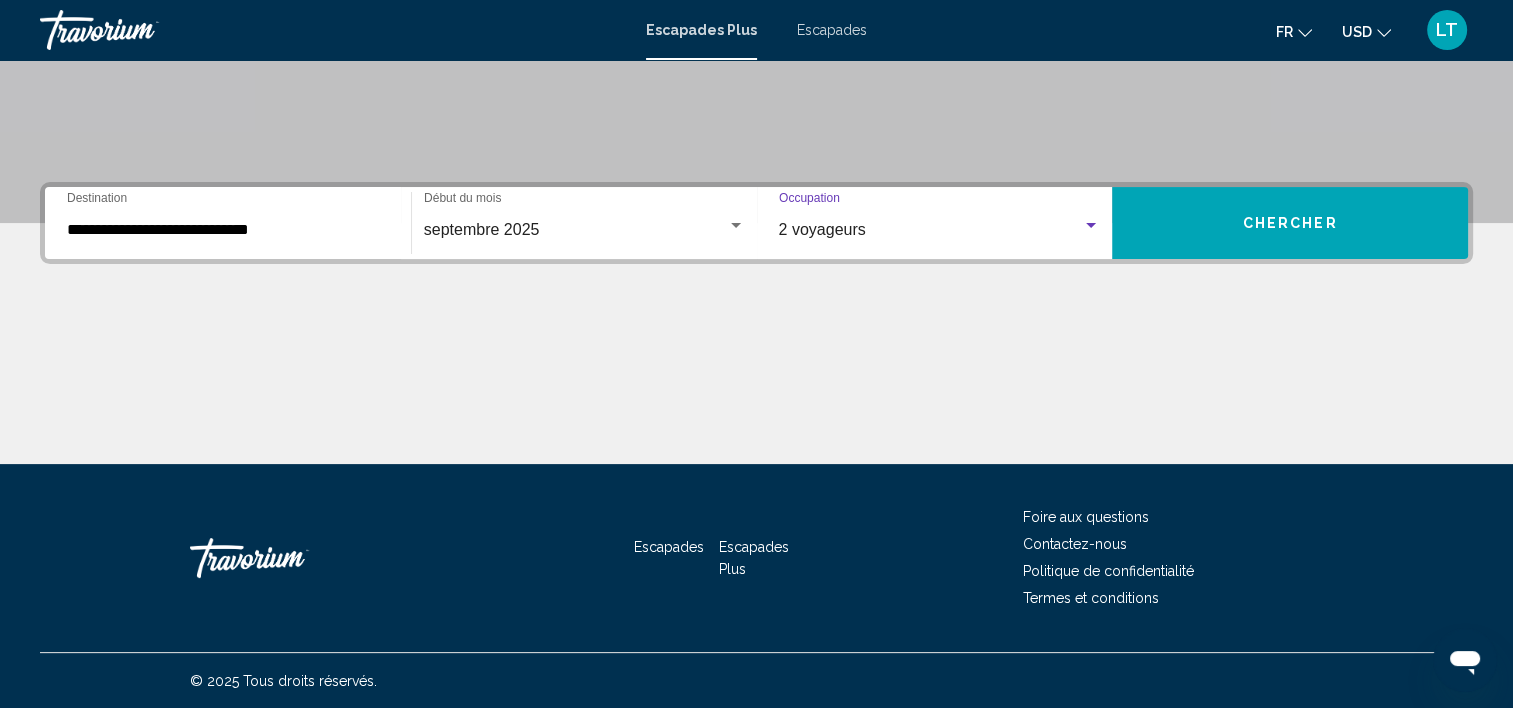 click on "Chercher" at bounding box center [1290, 223] 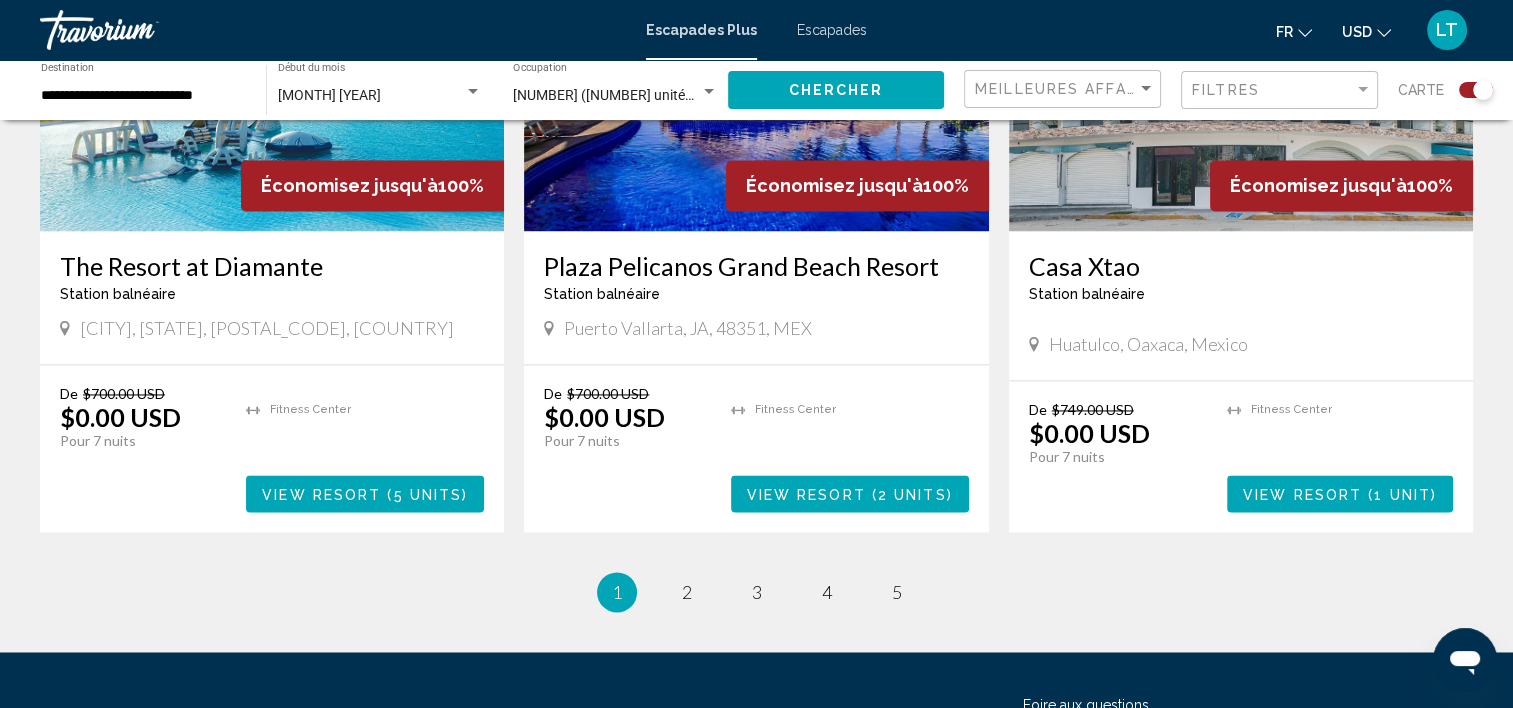 scroll, scrollTop: 3000, scrollLeft: 0, axis: vertical 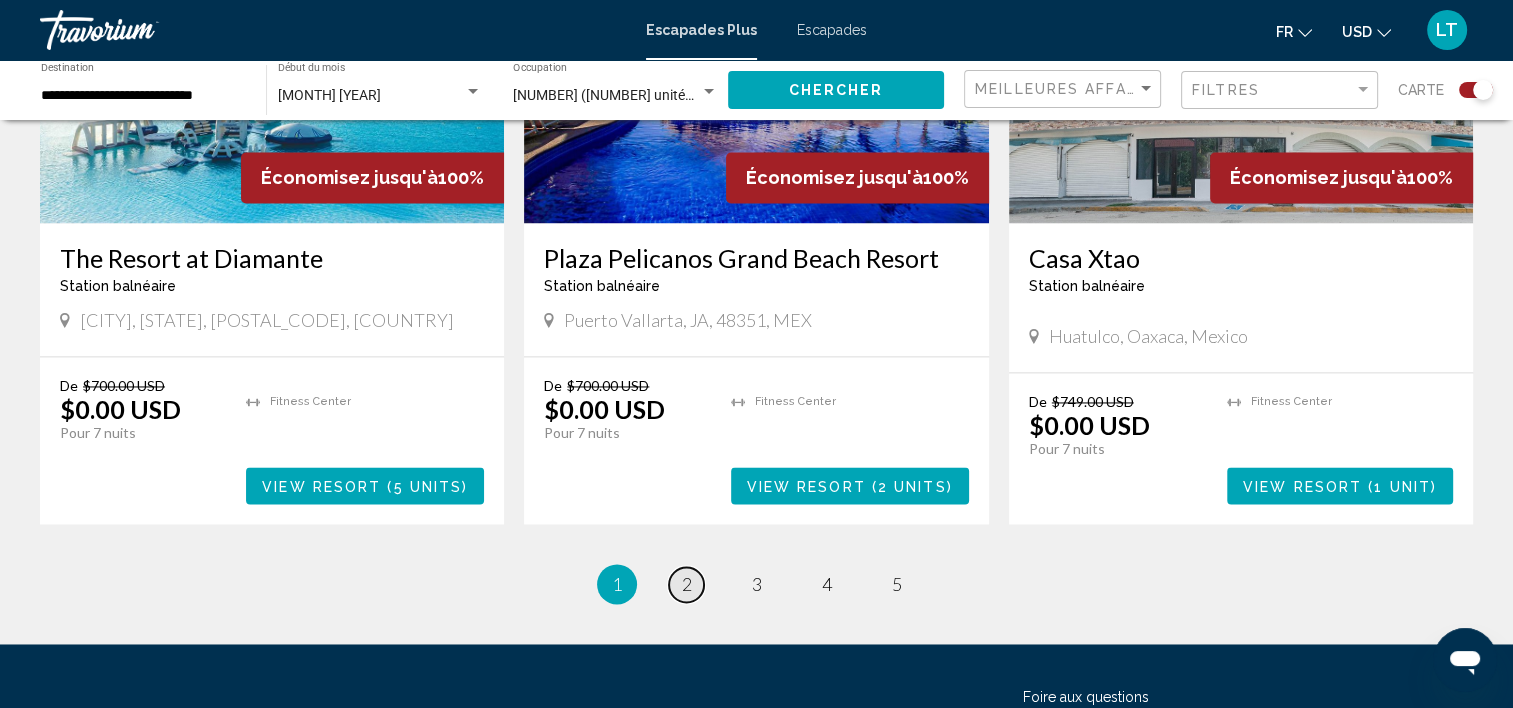 click on "2" at bounding box center [687, 584] 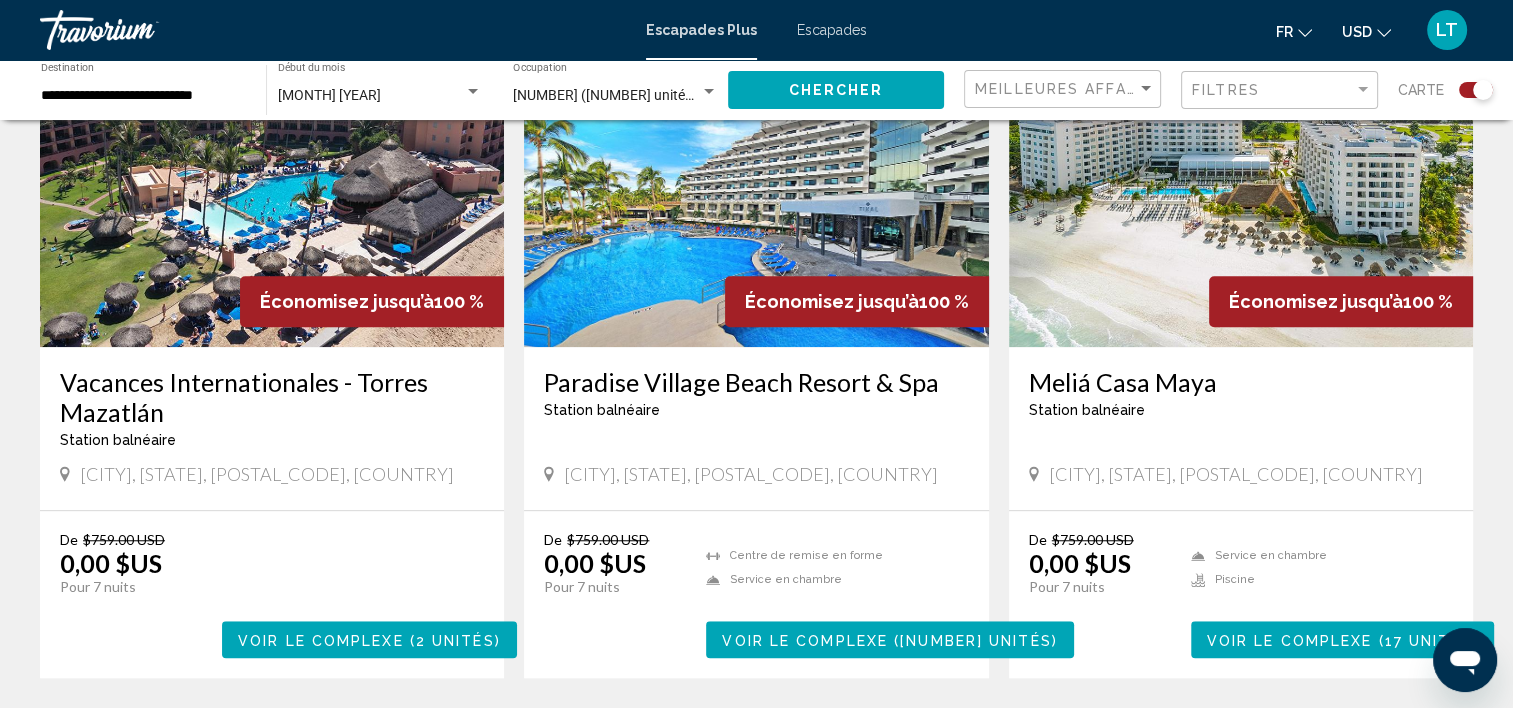 scroll, scrollTop: 1416, scrollLeft: 0, axis: vertical 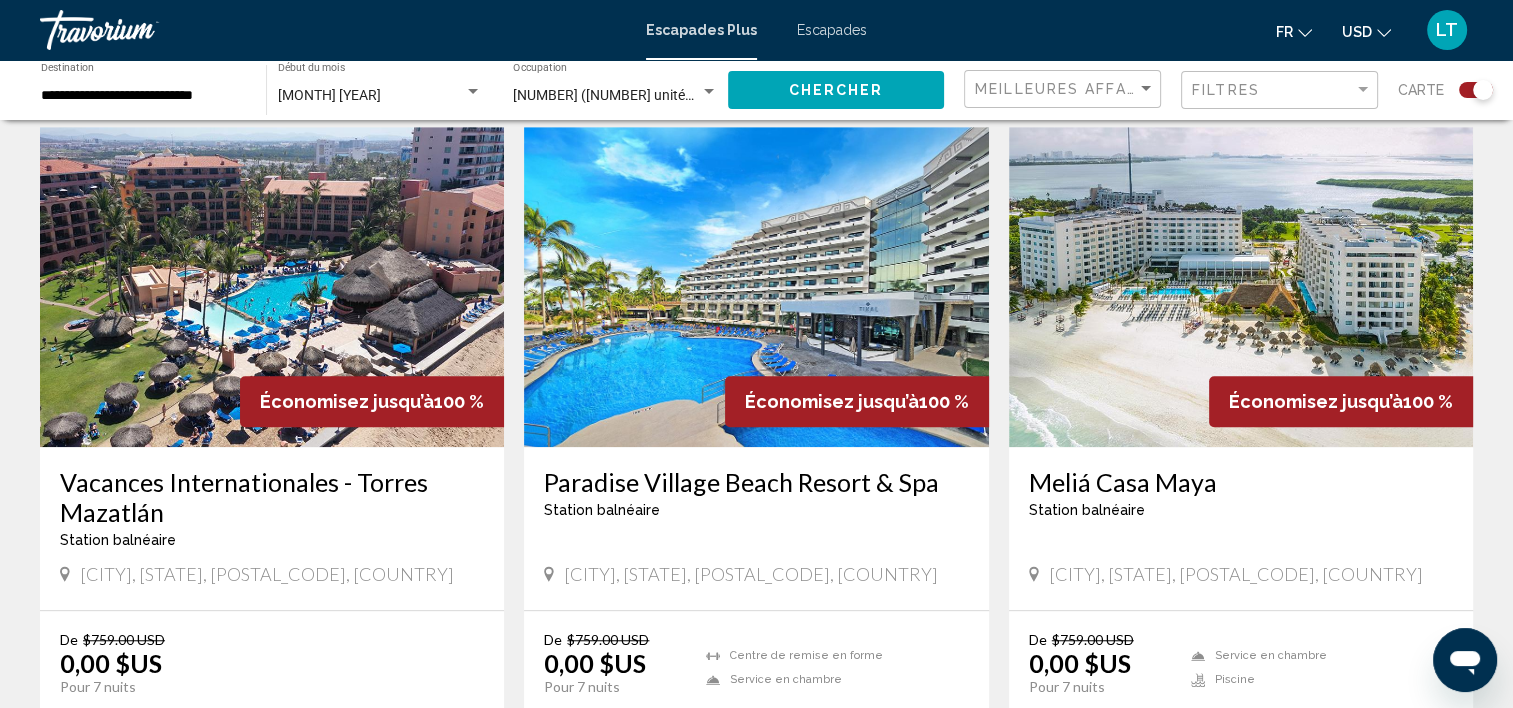click at bounding box center [1241, 287] 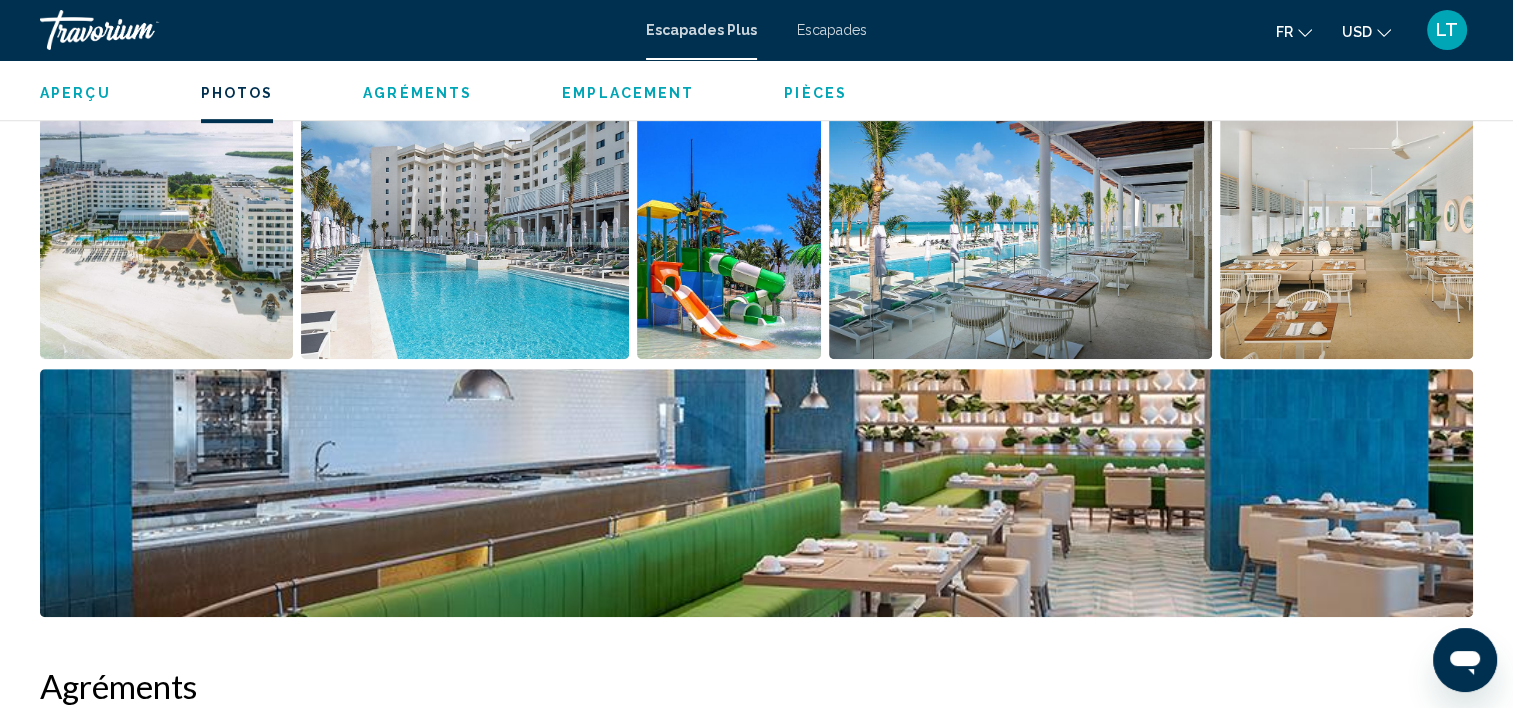 scroll, scrollTop: 1006, scrollLeft: 0, axis: vertical 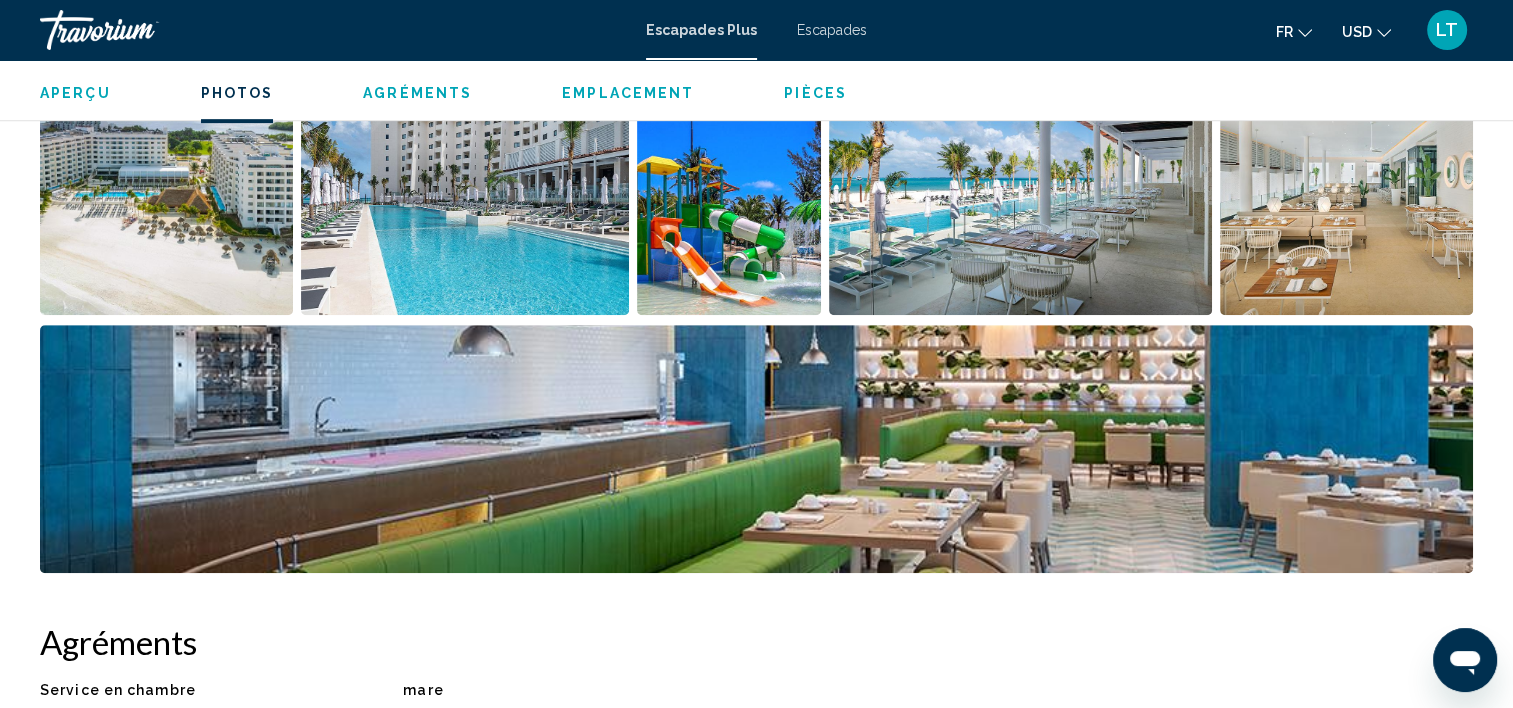click at bounding box center (166, 191) 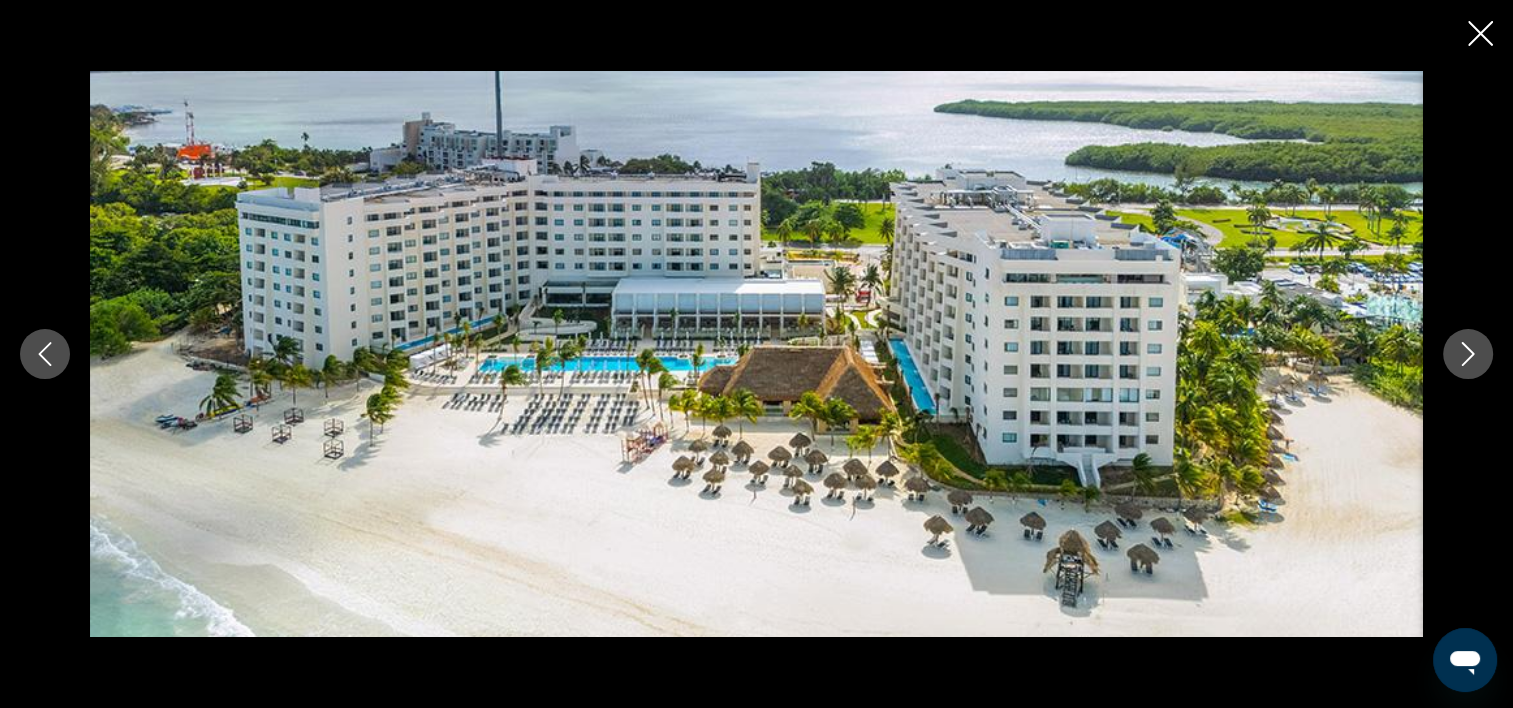 click at bounding box center (1468, 354) 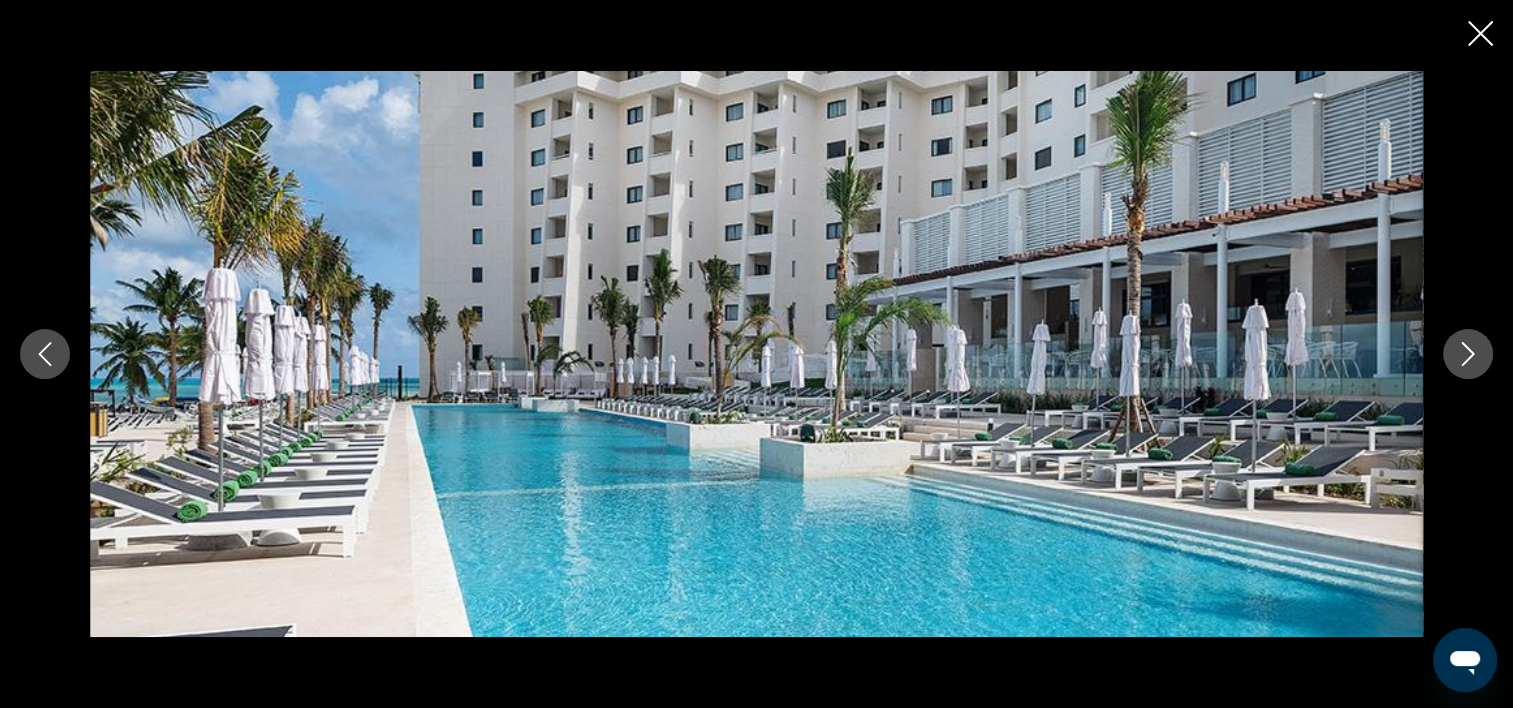 click at bounding box center [1468, 354] 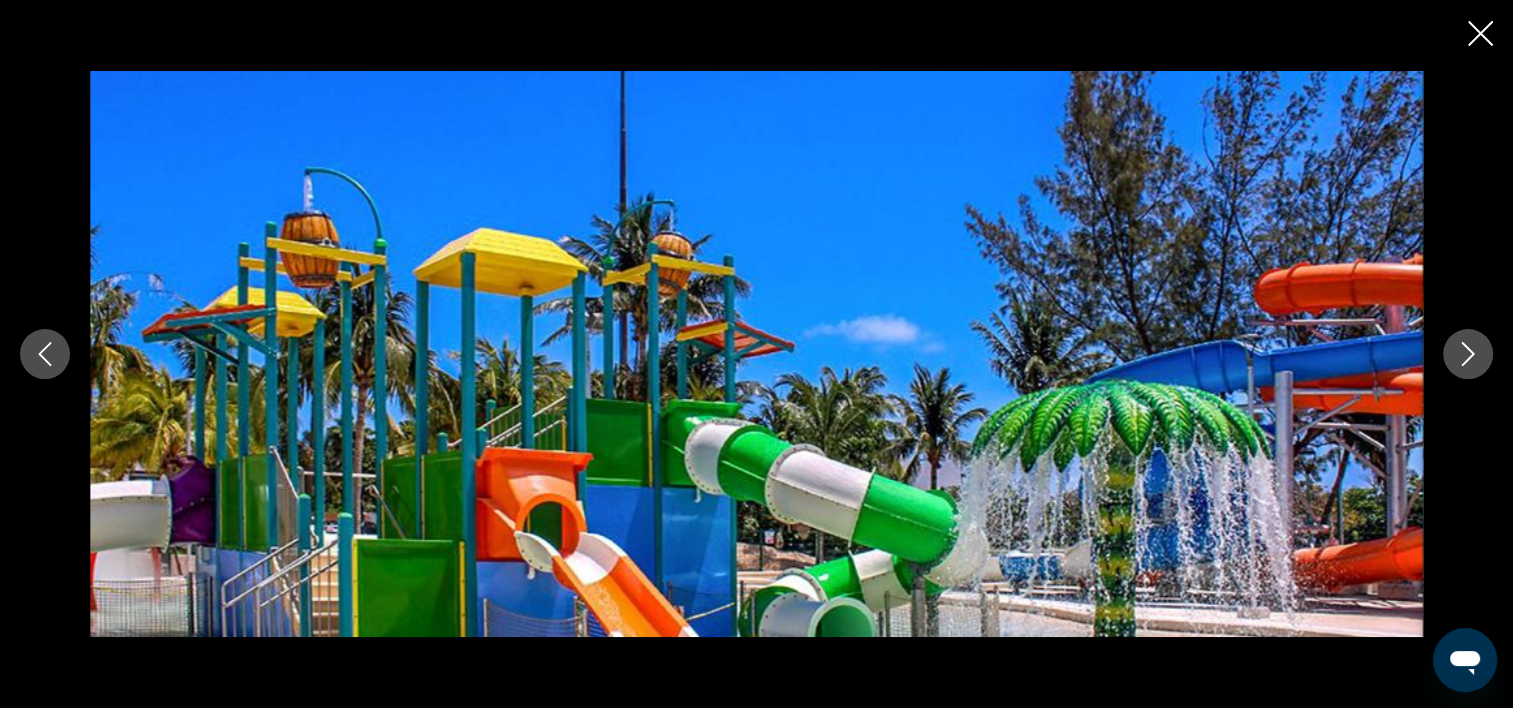 click at bounding box center [1468, 354] 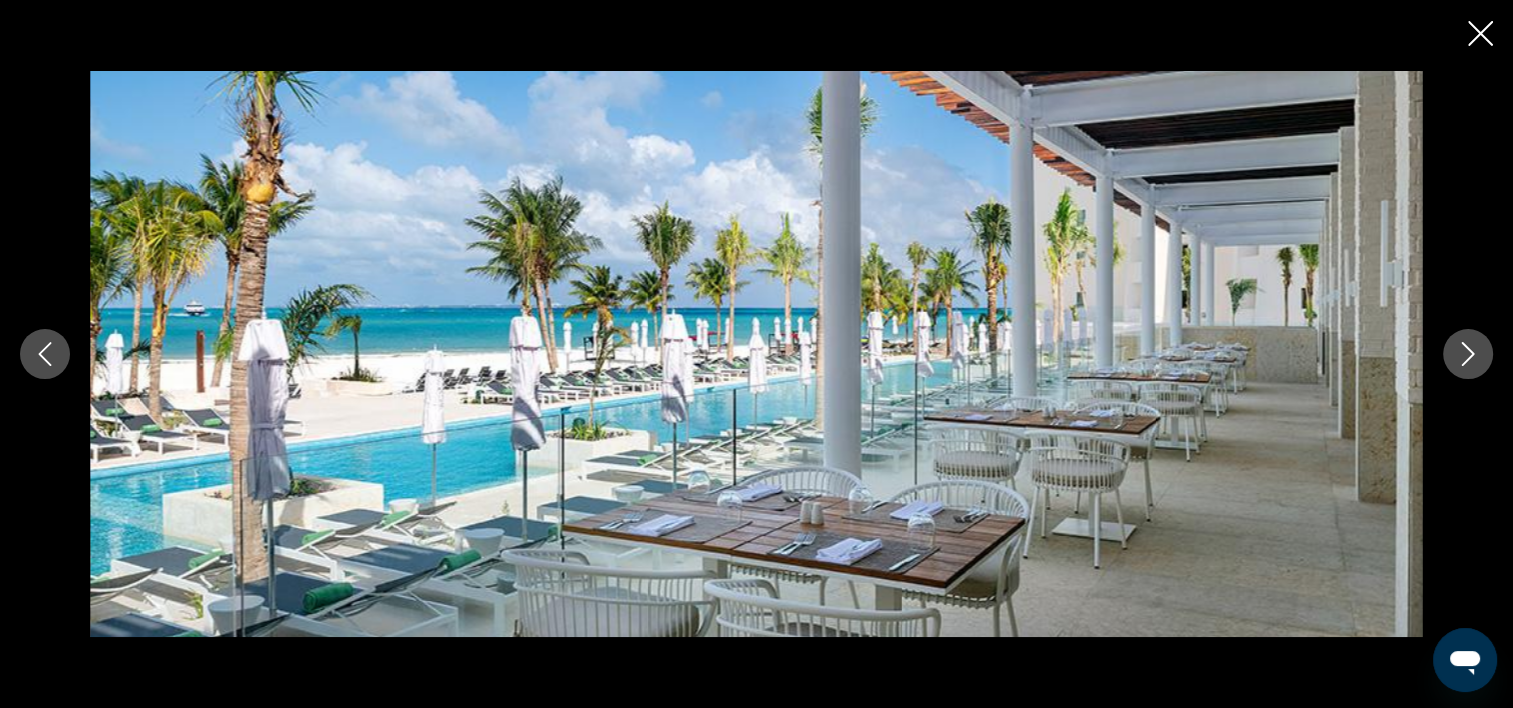 click at bounding box center [1468, 354] 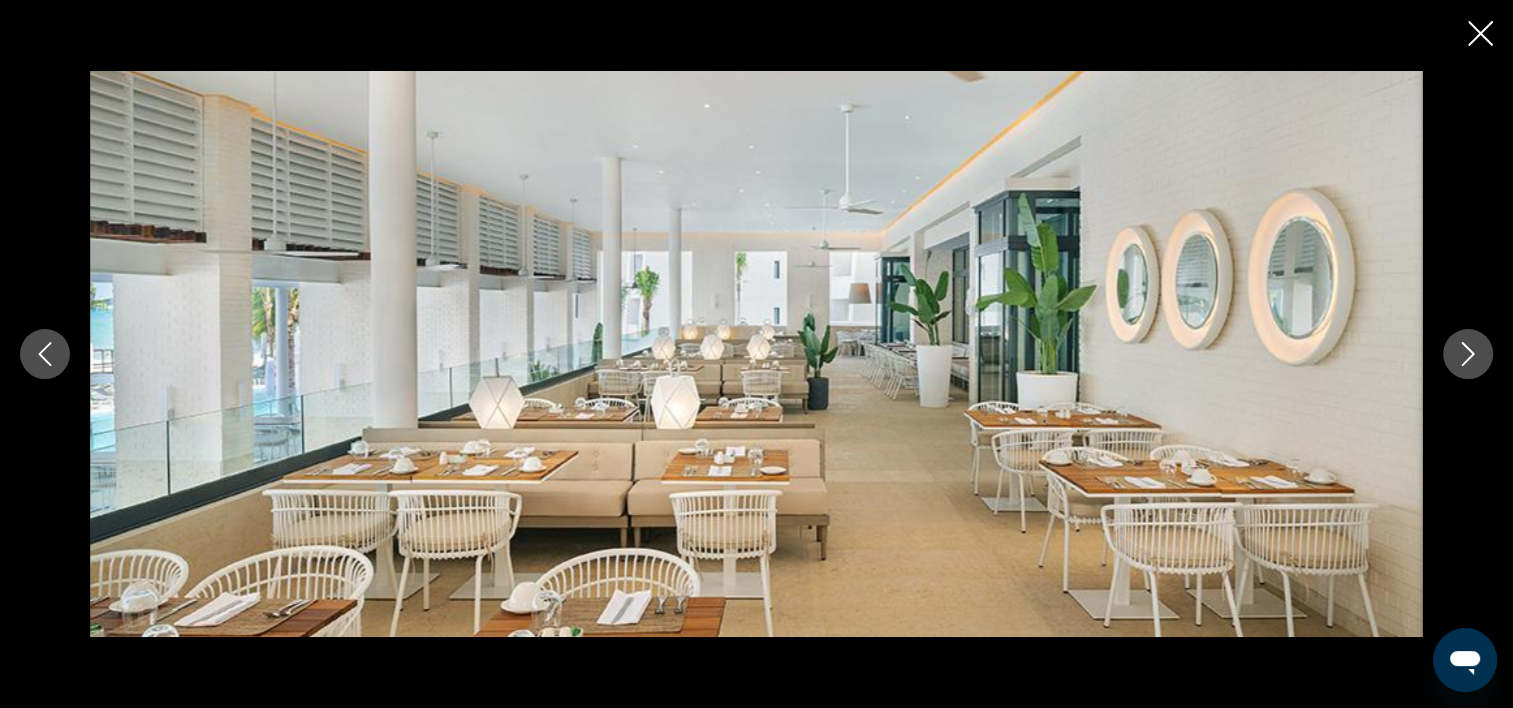 click at bounding box center [1468, 354] 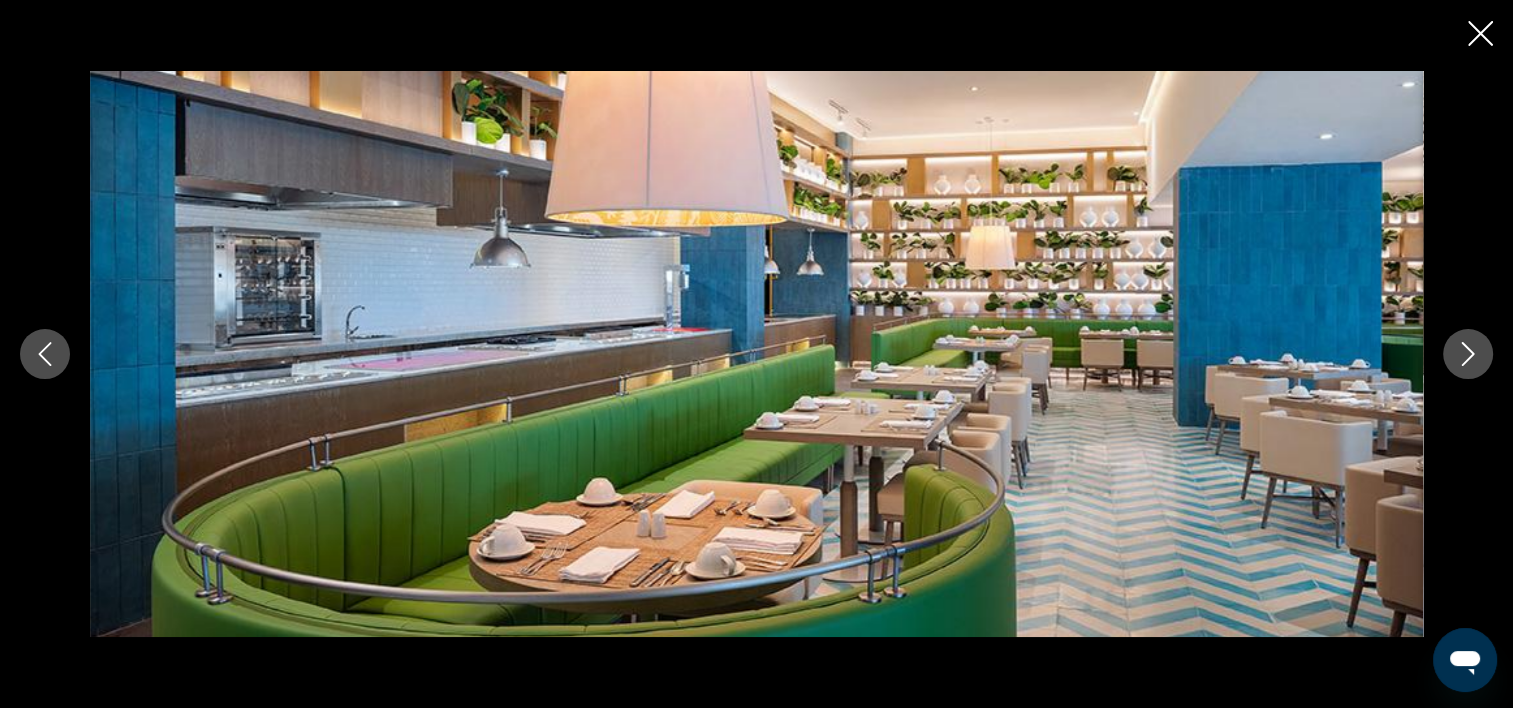 click at bounding box center (1468, 354) 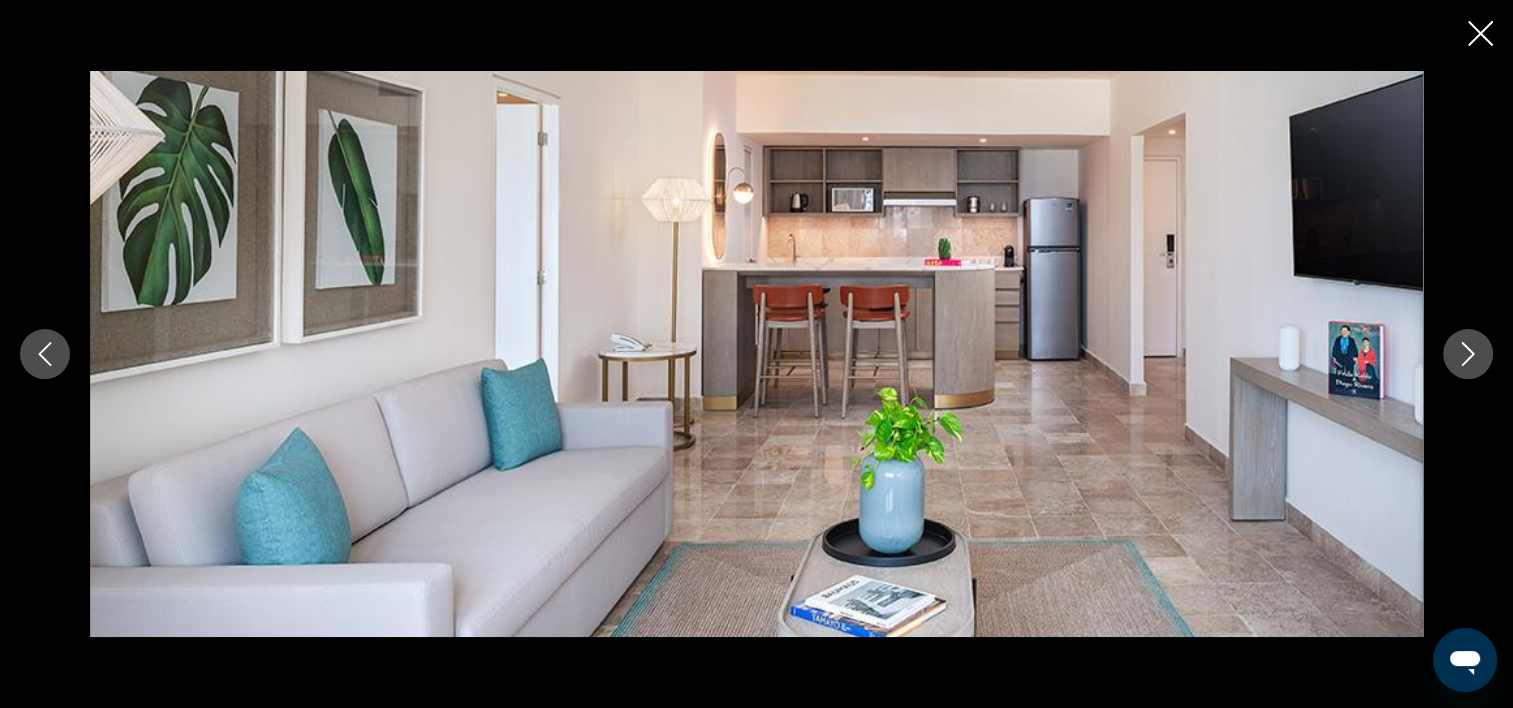 click at bounding box center (1468, 354) 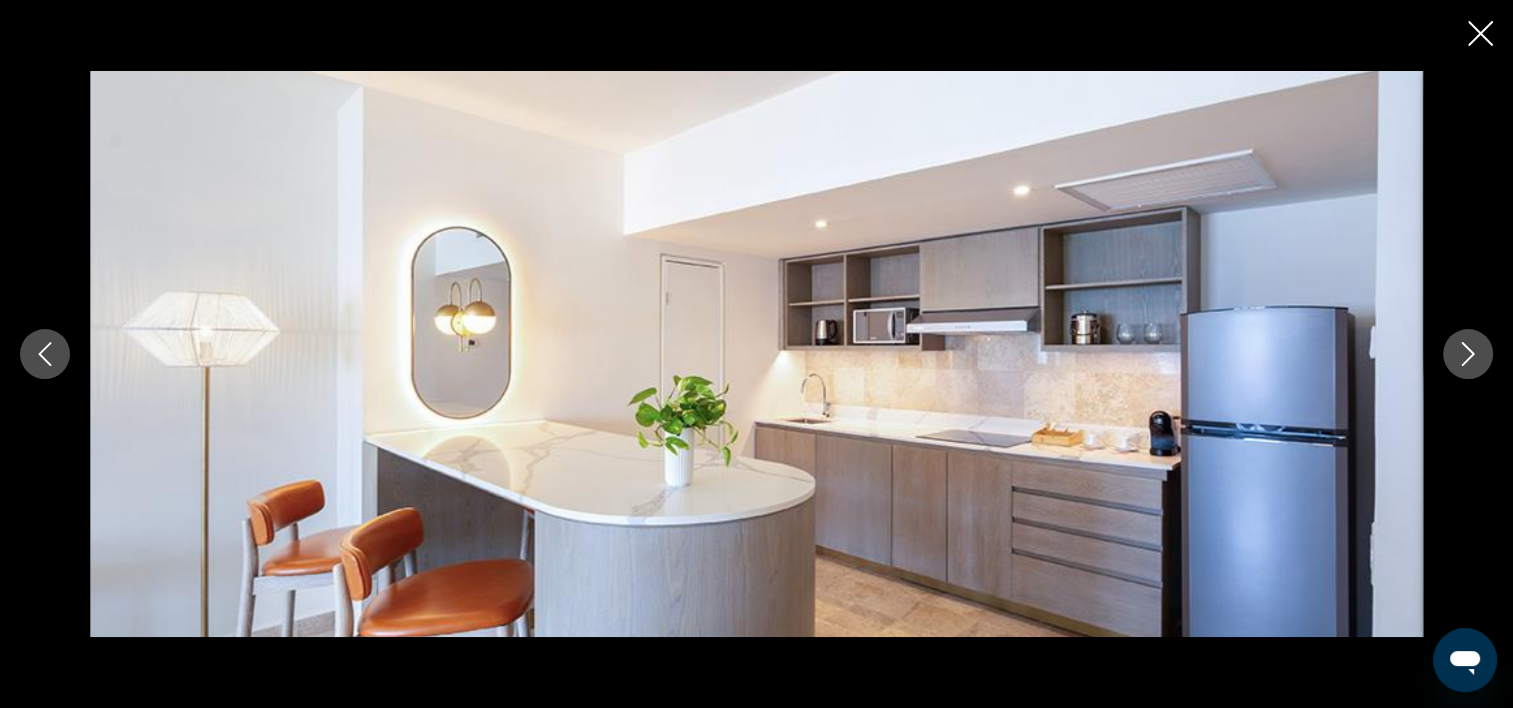 click at bounding box center [1468, 354] 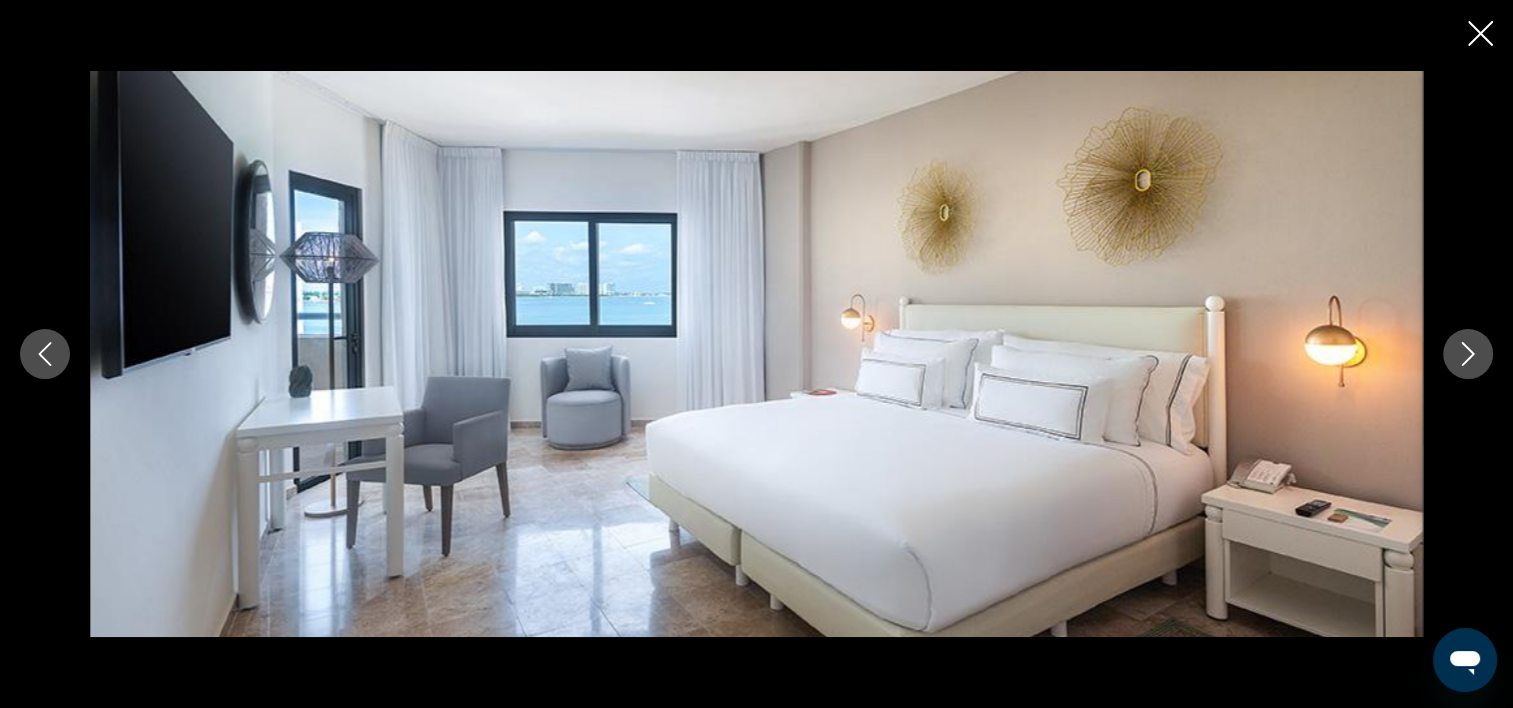 click at bounding box center [1468, 354] 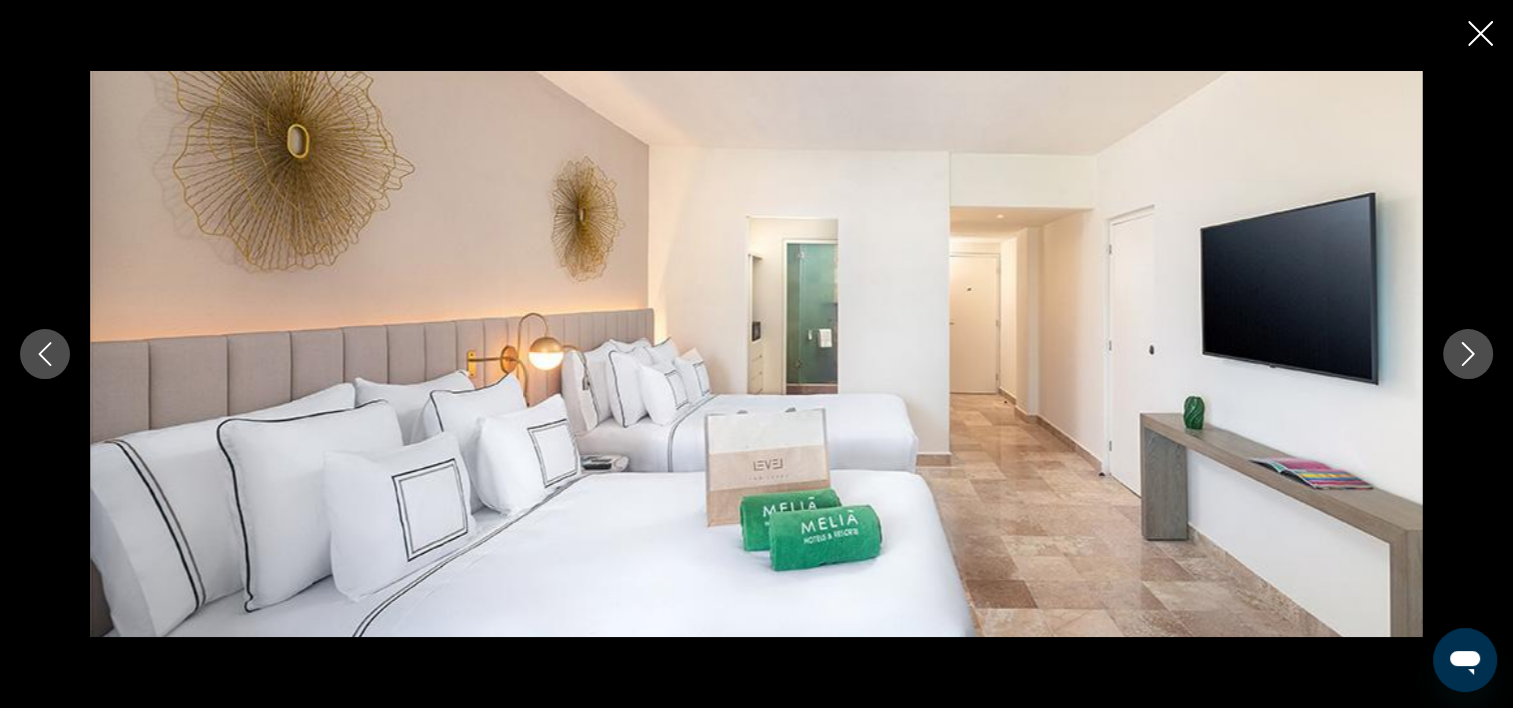 click at bounding box center (1468, 354) 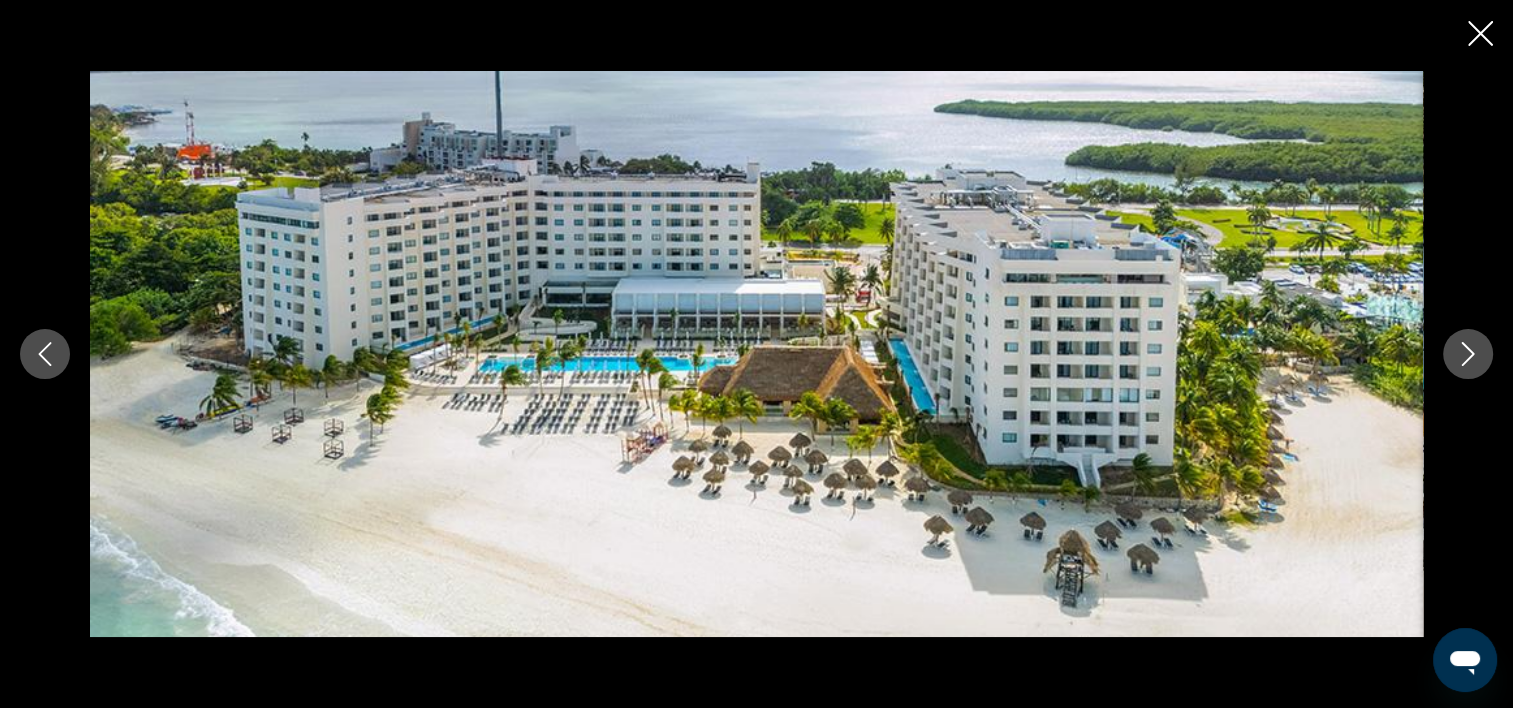 click at bounding box center (1468, 354) 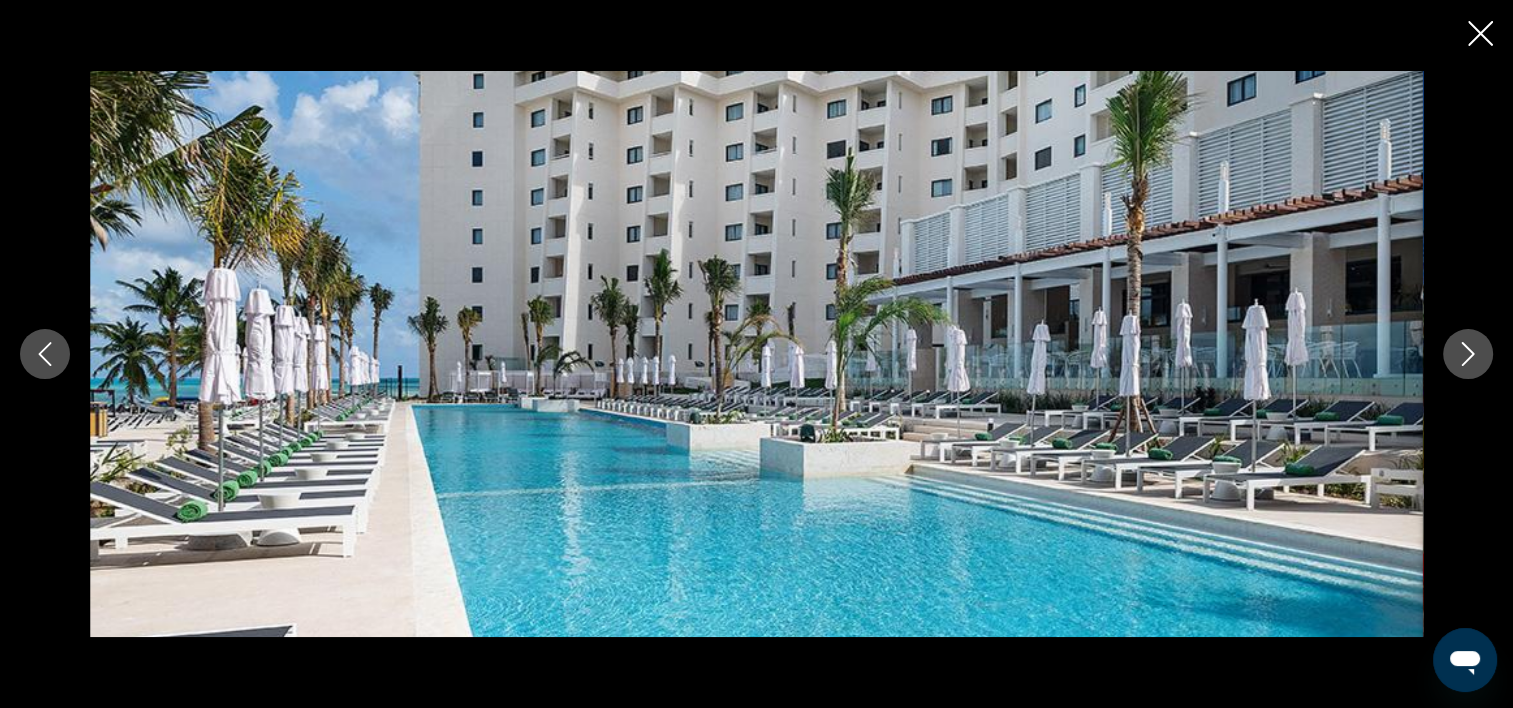 click at bounding box center [1480, 33] 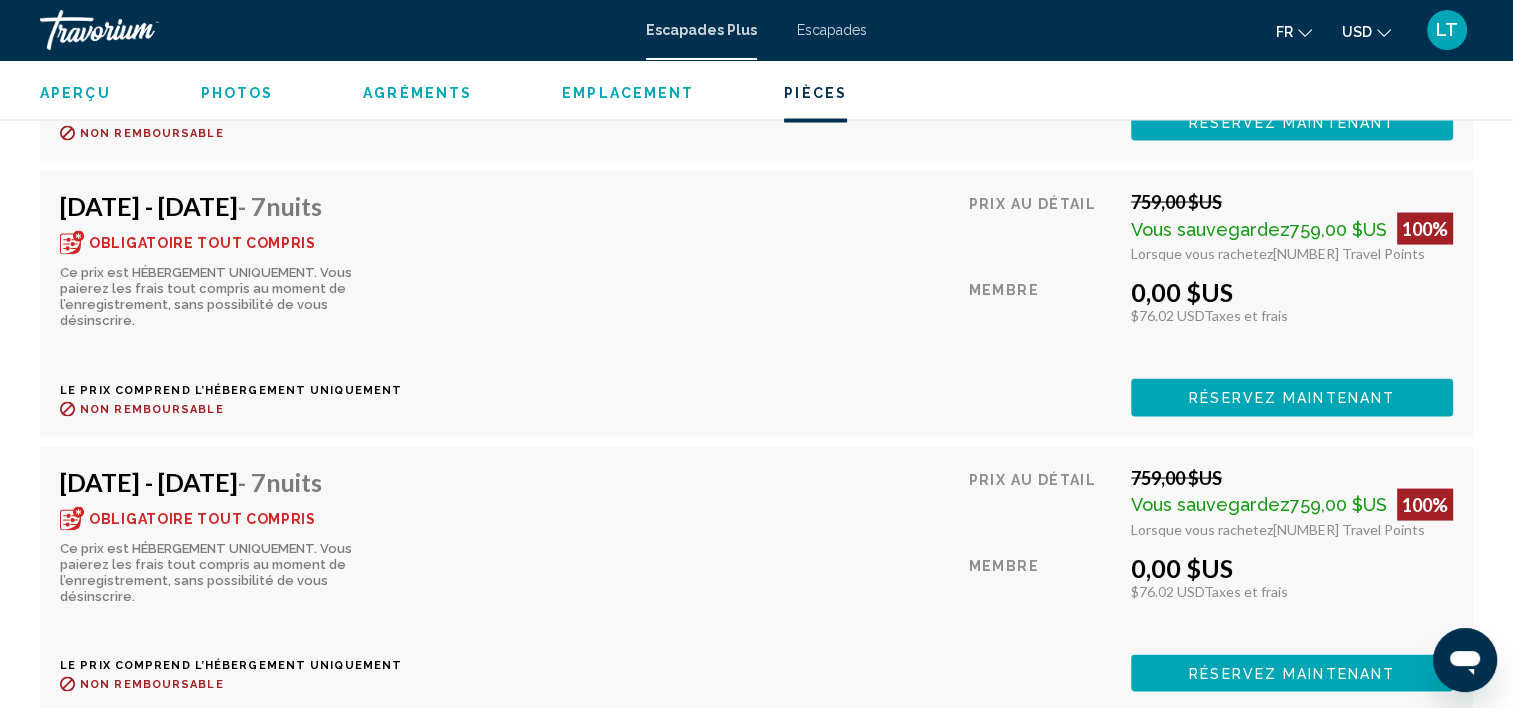 scroll, scrollTop: 3906, scrollLeft: 0, axis: vertical 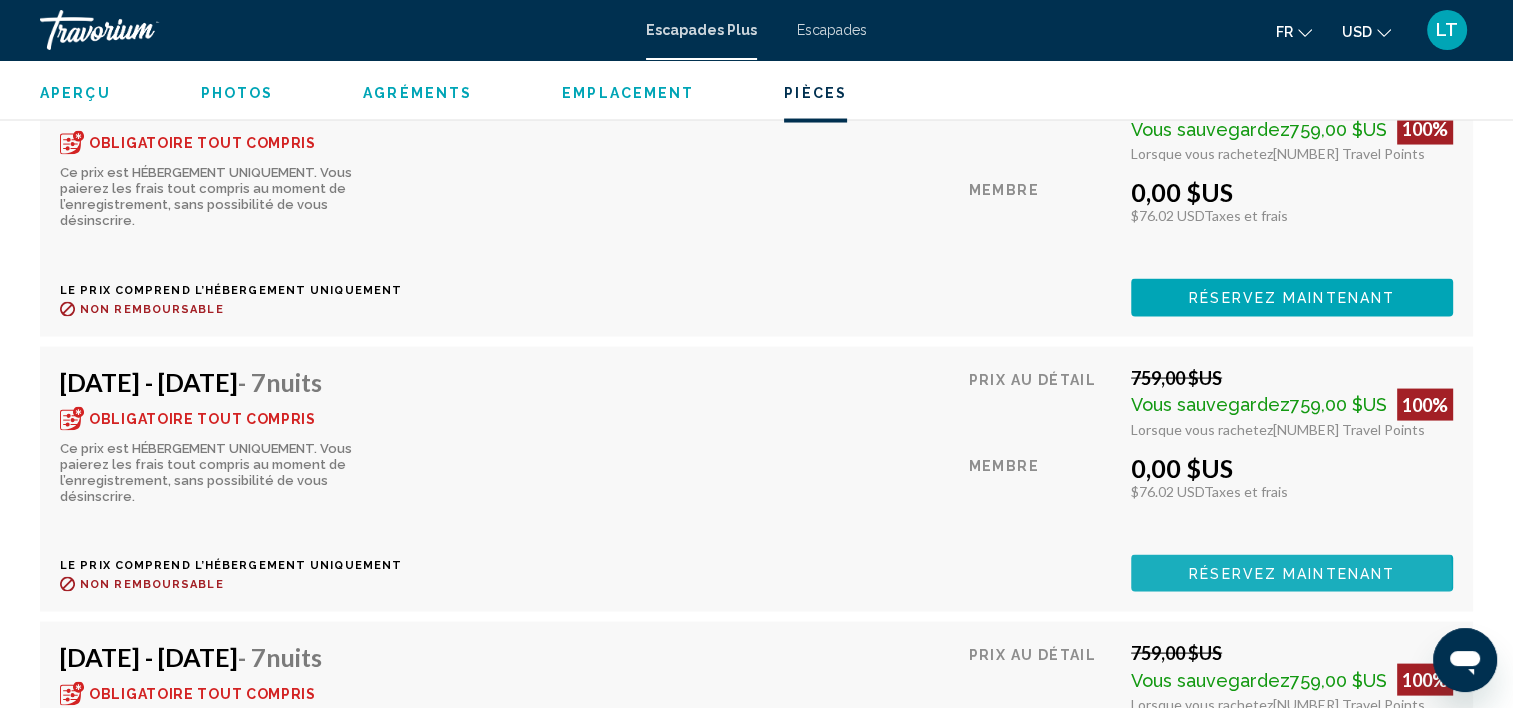 click on "Réservez maintenant" at bounding box center (1292, 574) 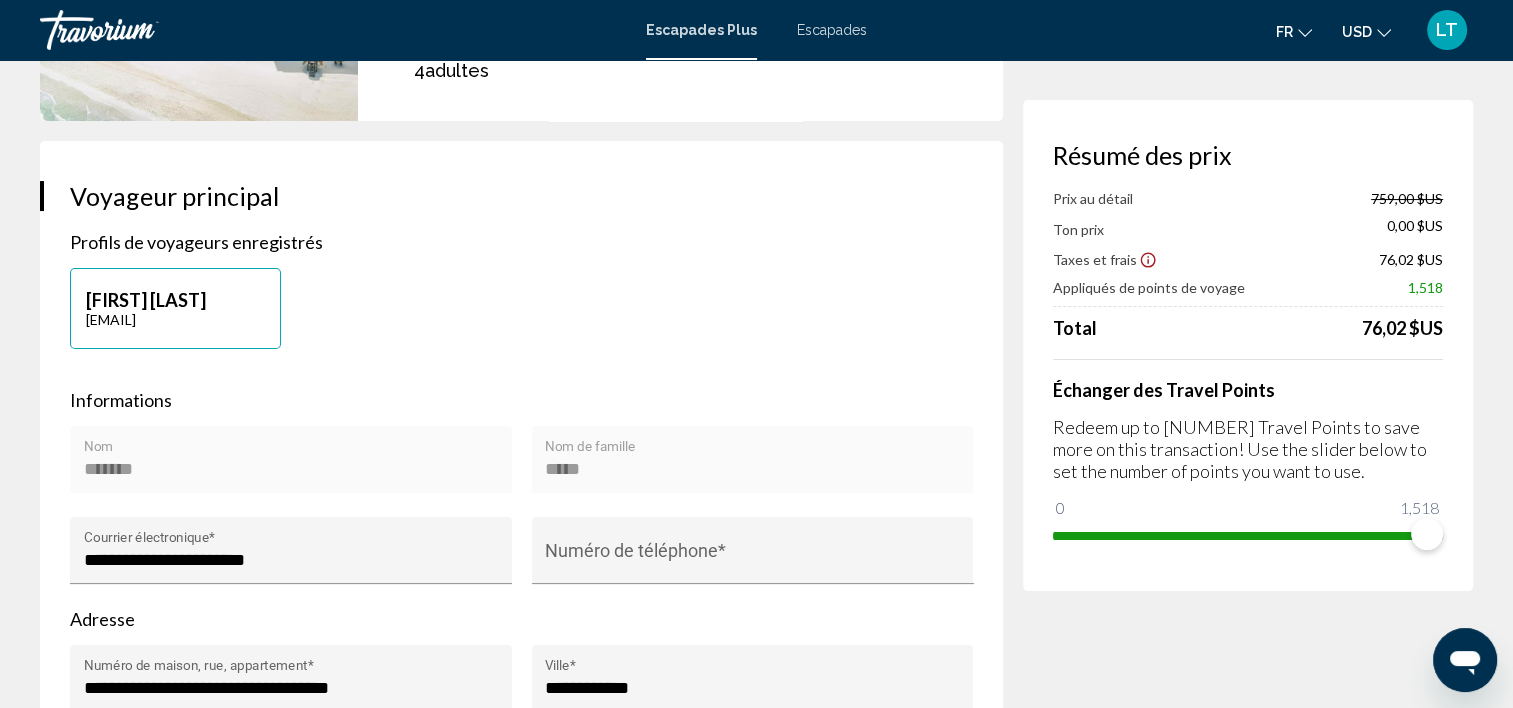 scroll, scrollTop: 0, scrollLeft: 0, axis: both 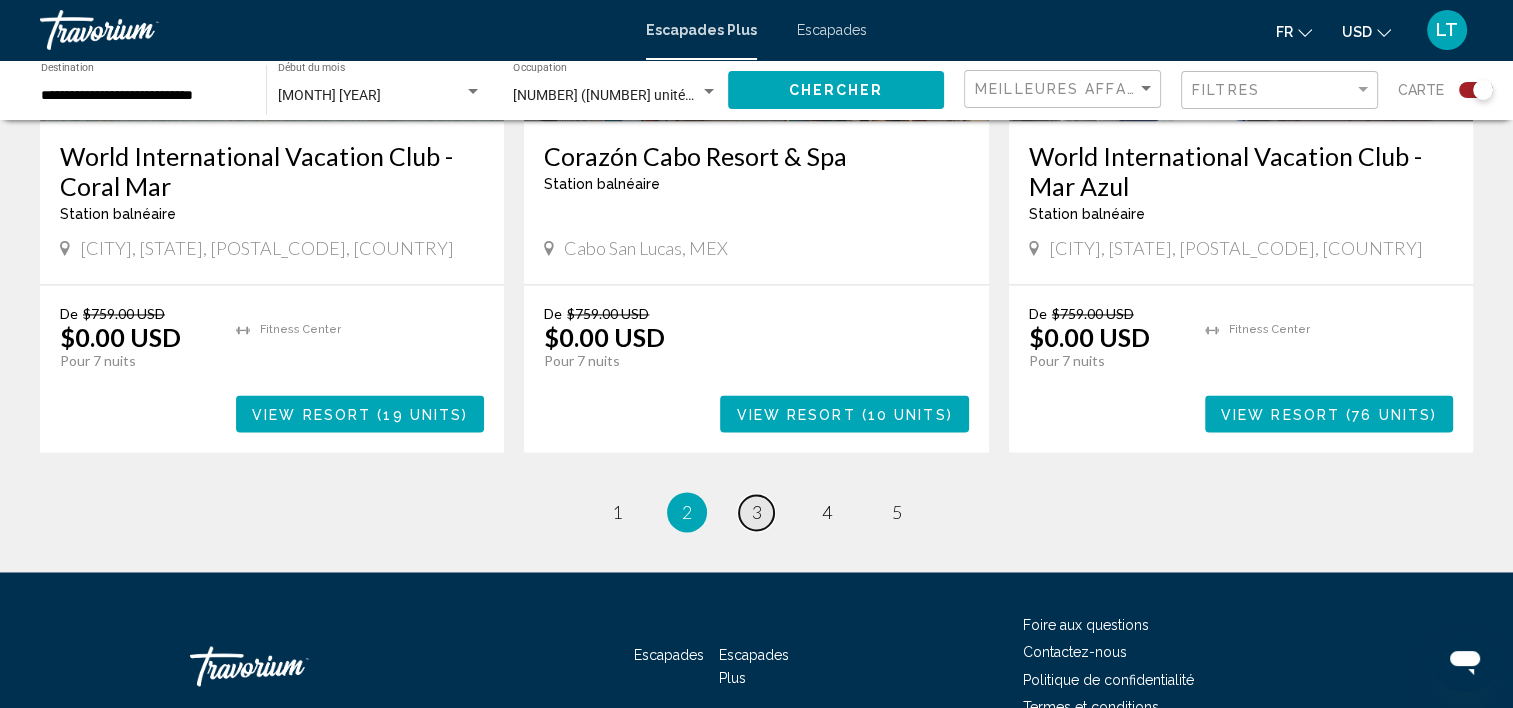 click on "3" at bounding box center [617, 512] 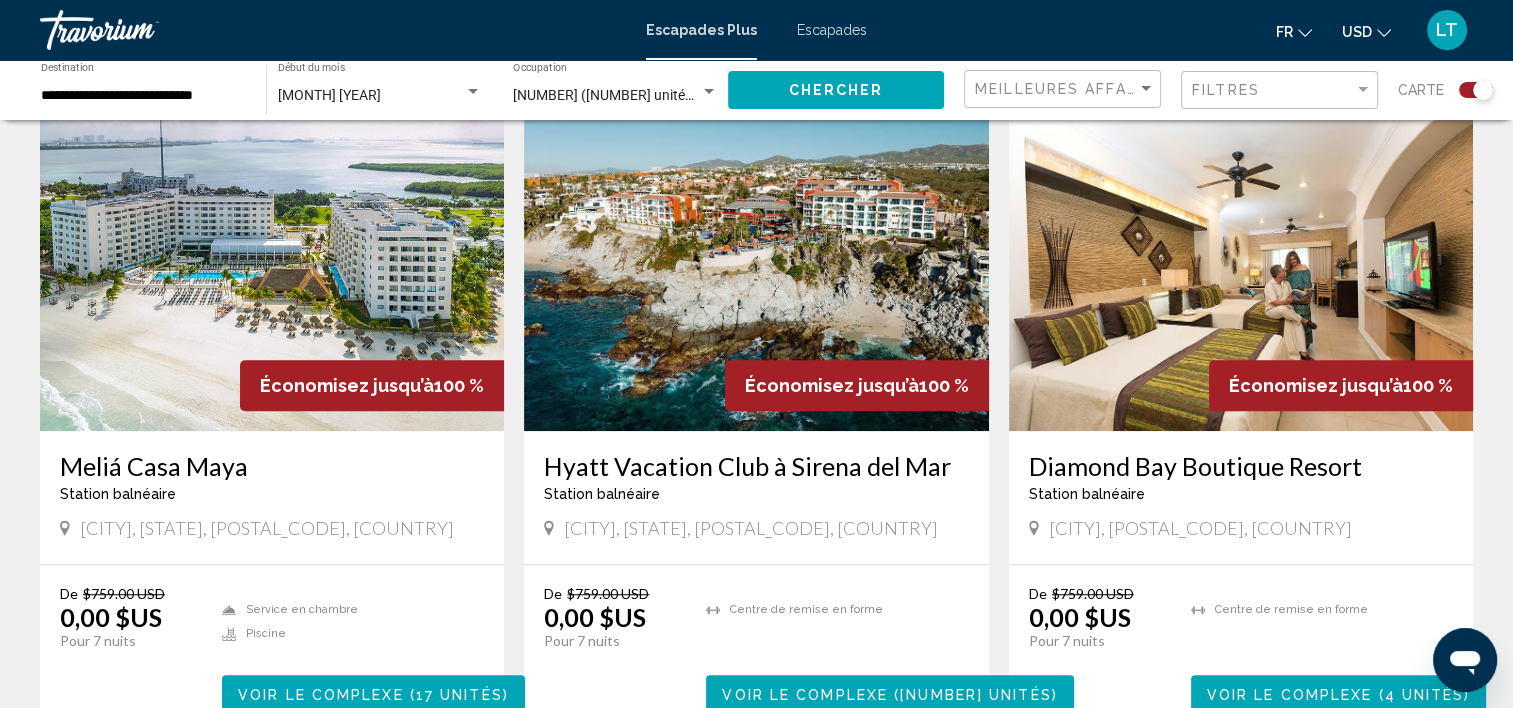 scroll, scrollTop: 1416, scrollLeft: 0, axis: vertical 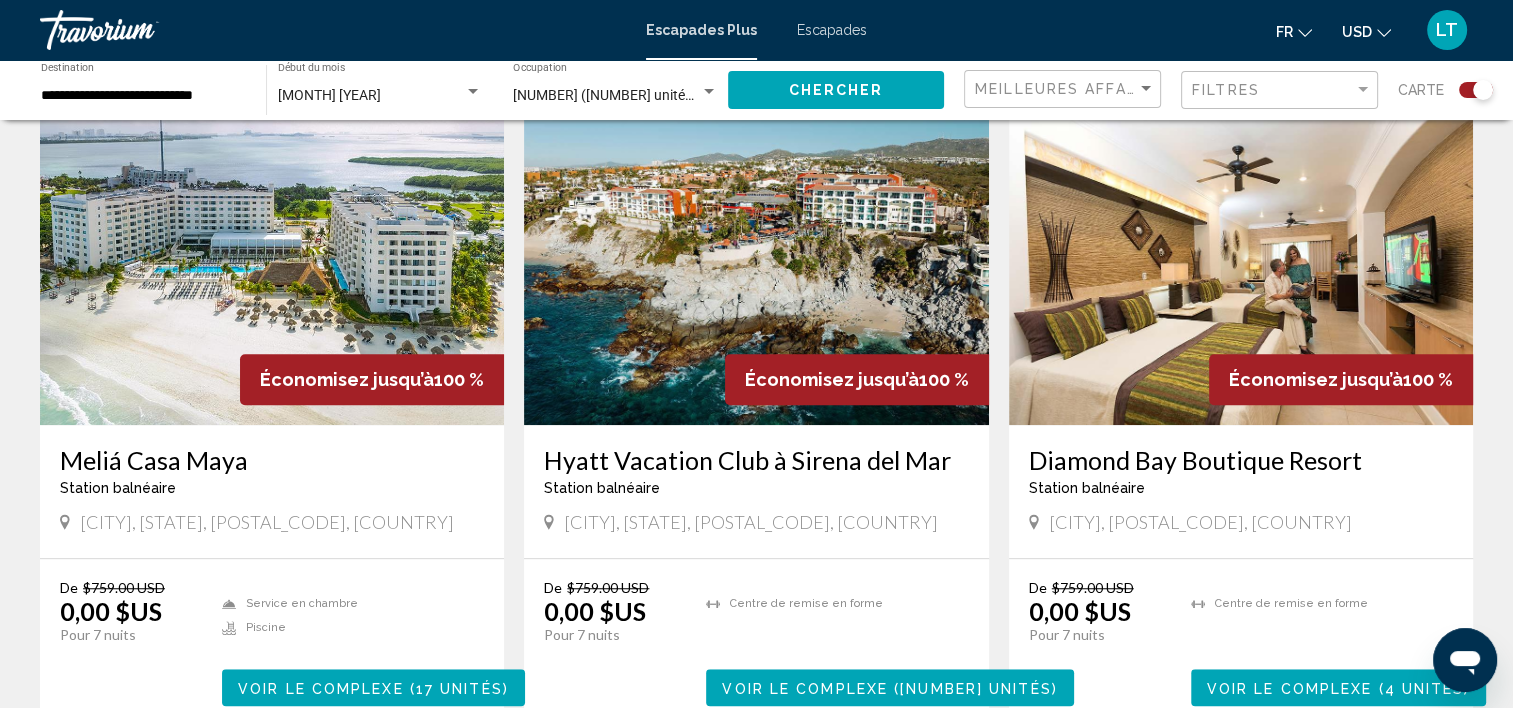 click at bounding box center (272, 265) 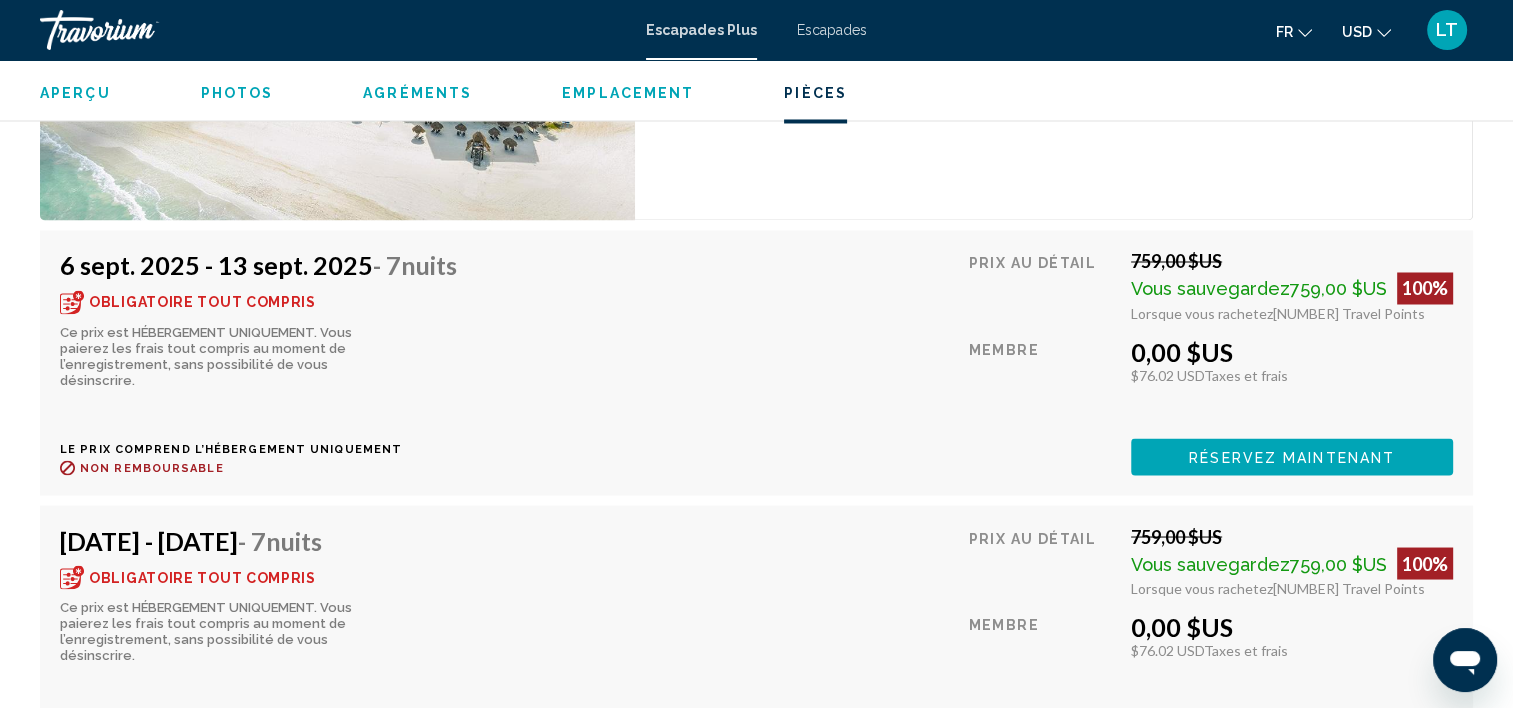 scroll, scrollTop: 3305, scrollLeft: 0, axis: vertical 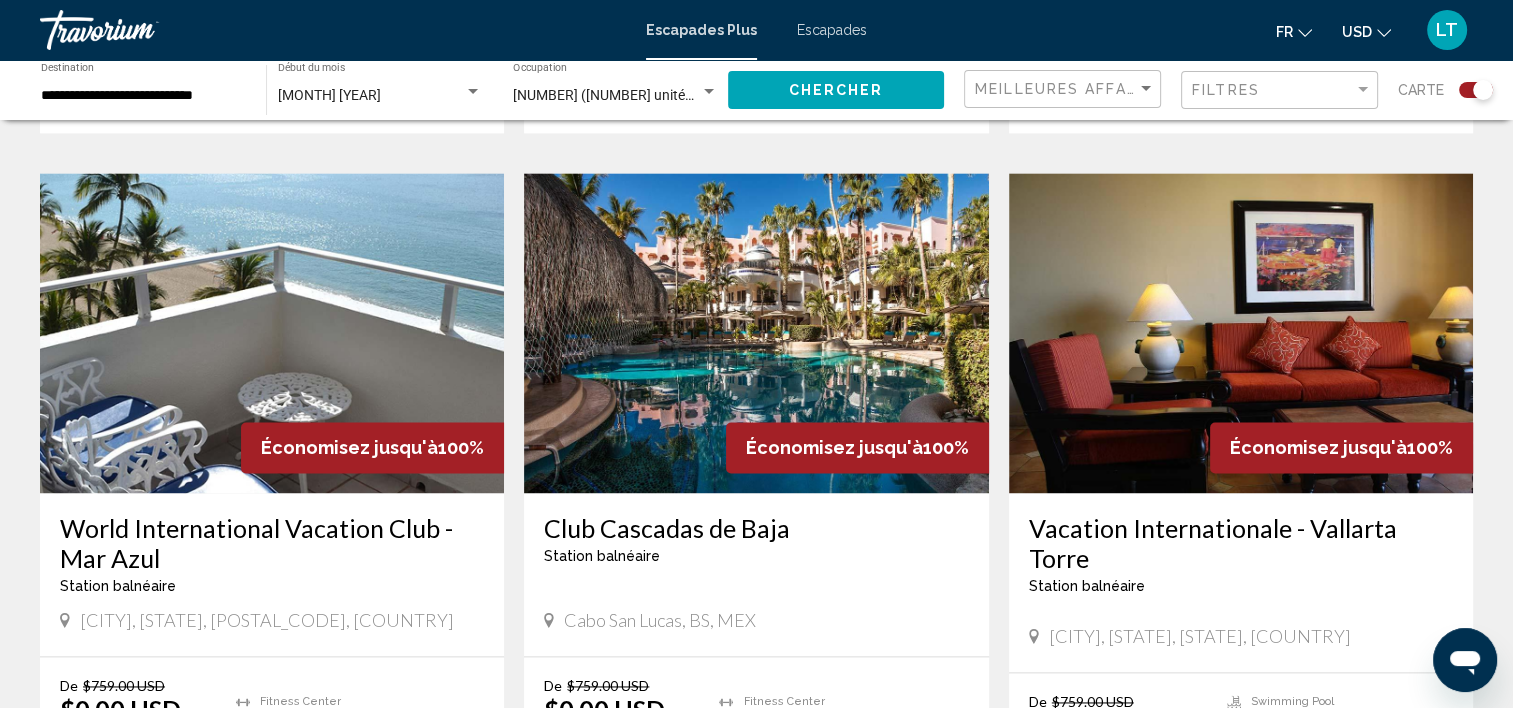 click at bounding box center [756, 333] 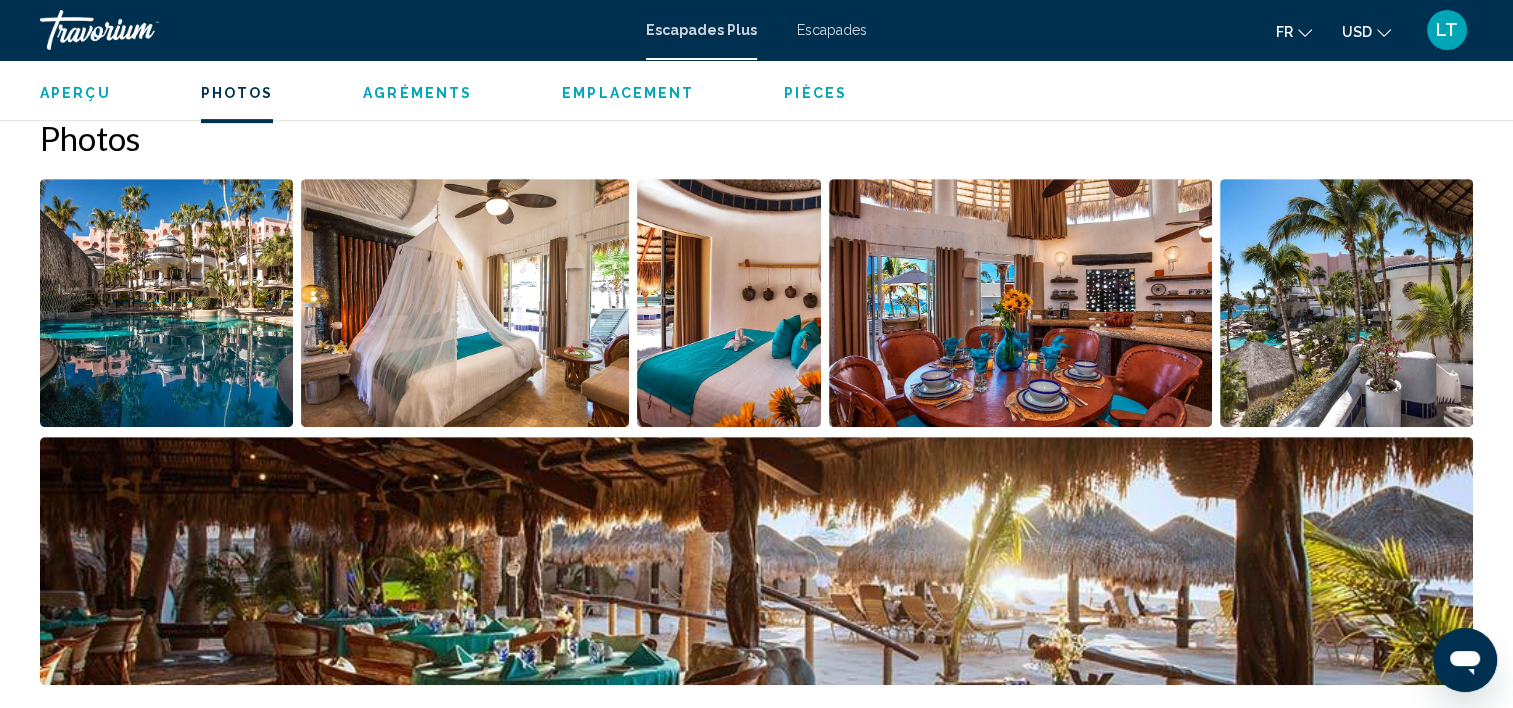 scroll, scrollTop: 1005, scrollLeft: 0, axis: vertical 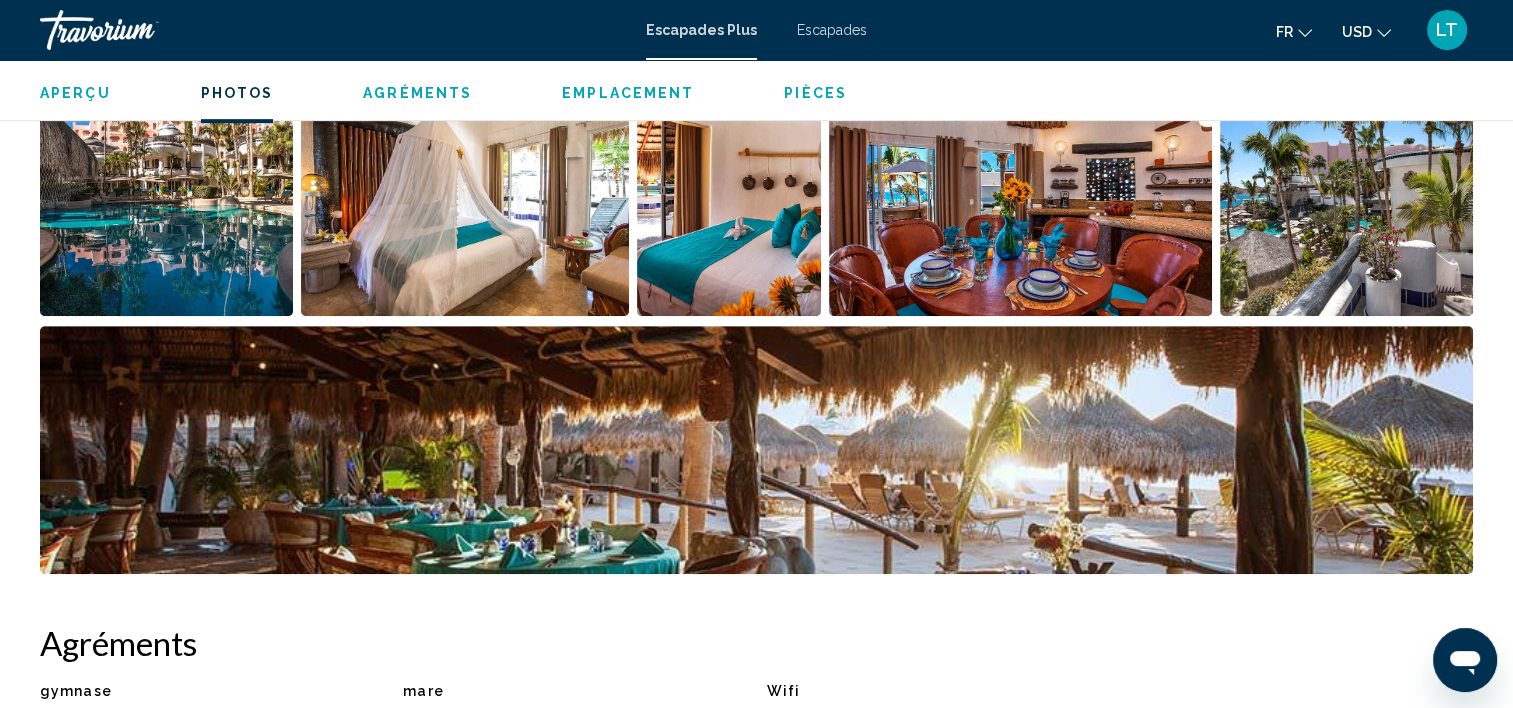 click at bounding box center (166, 192) 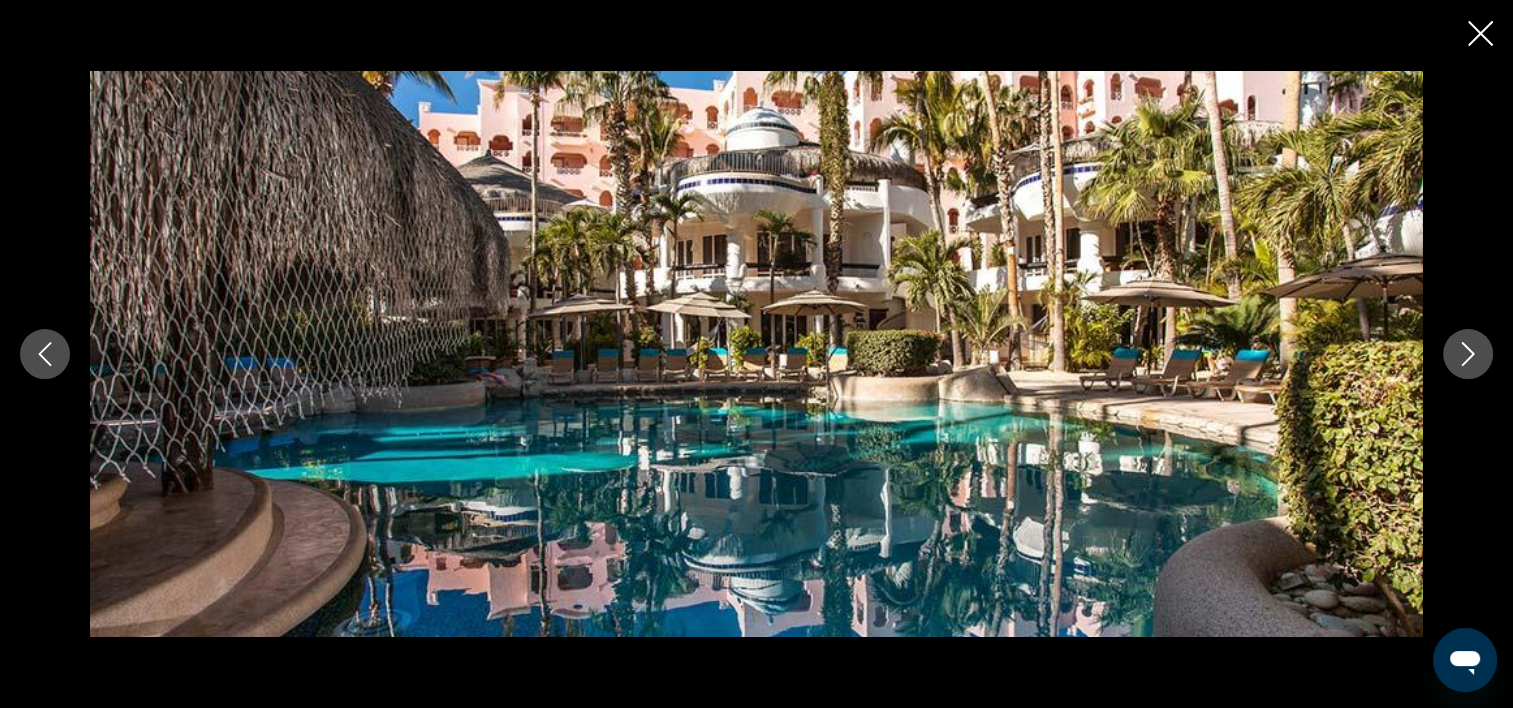 click at bounding box center (1468, 354) 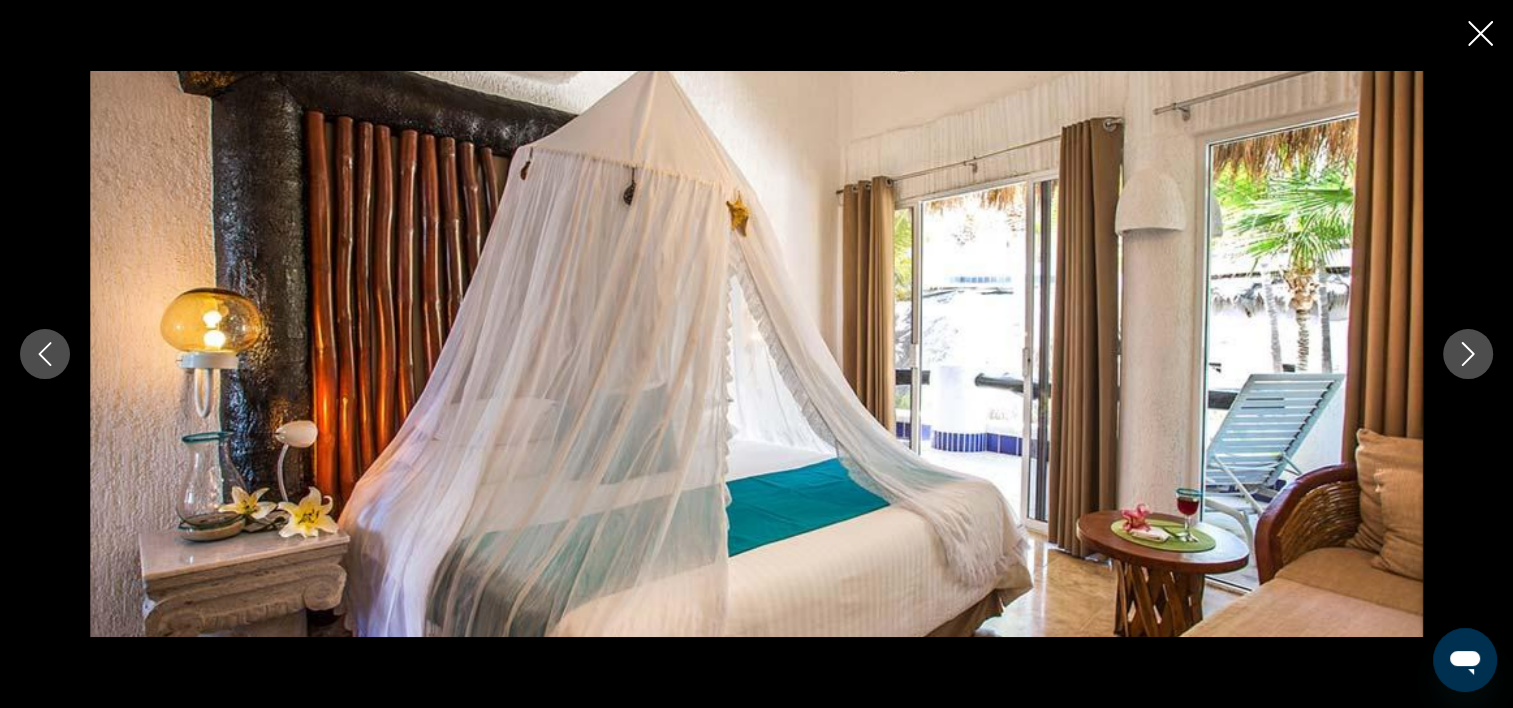 click at bounding box center (1468, 354) 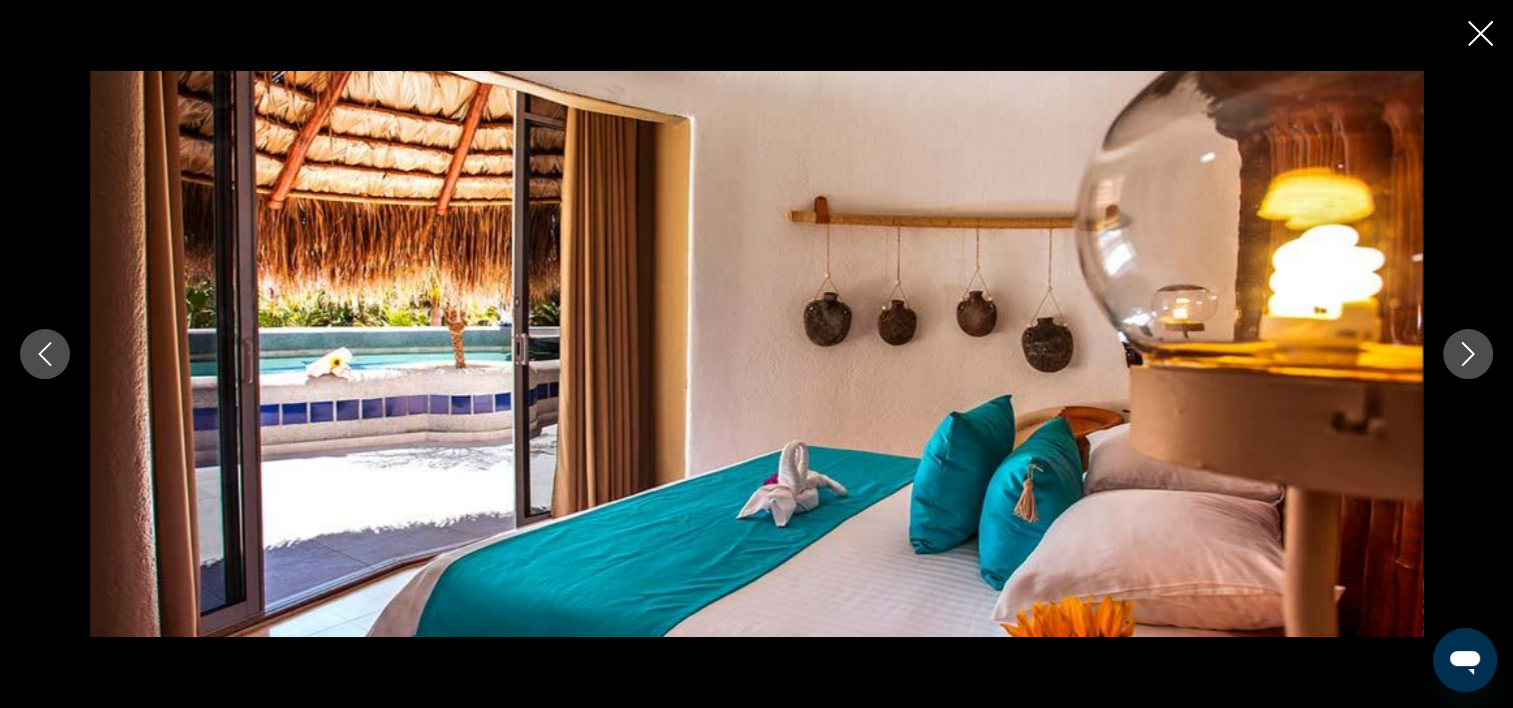 click at bounding box center [1468, 354] 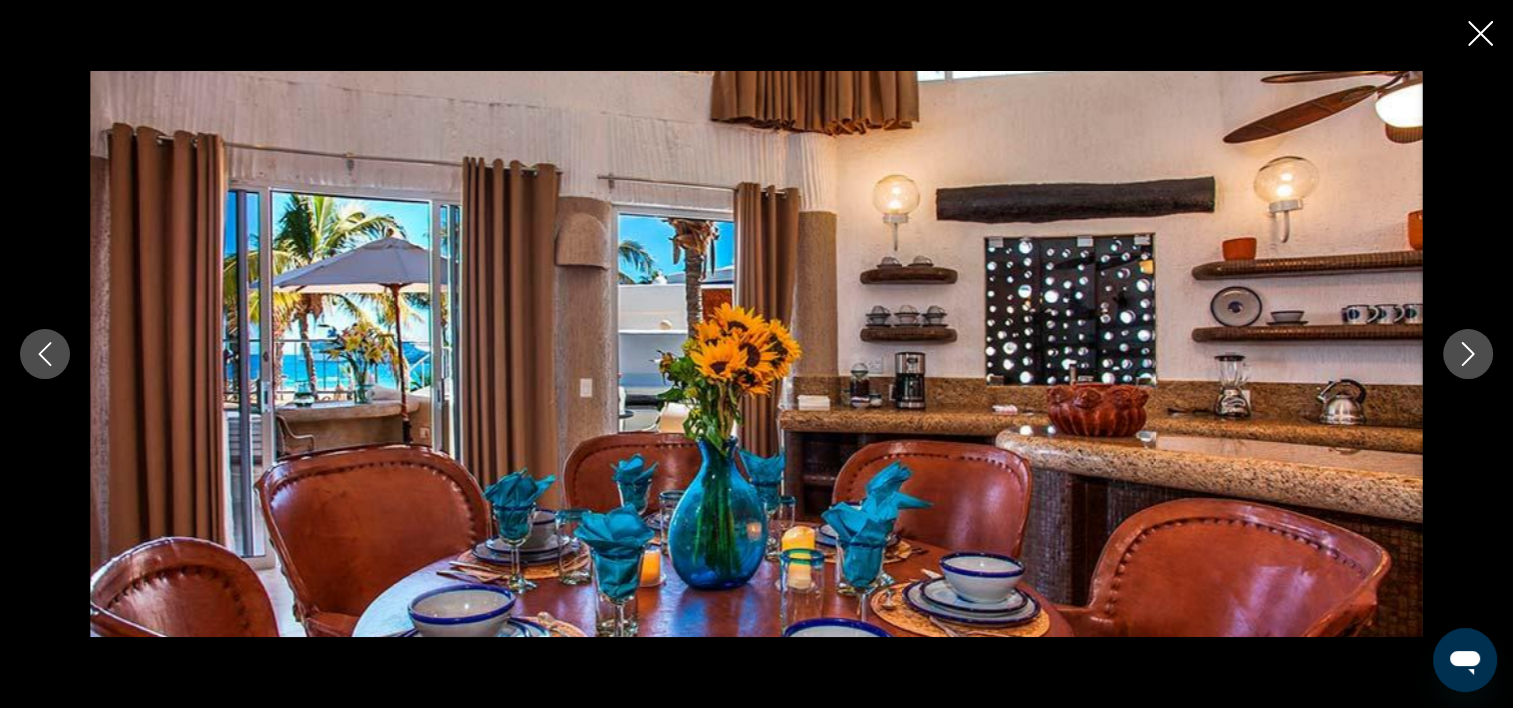 click at bounding box center [1468, 354] 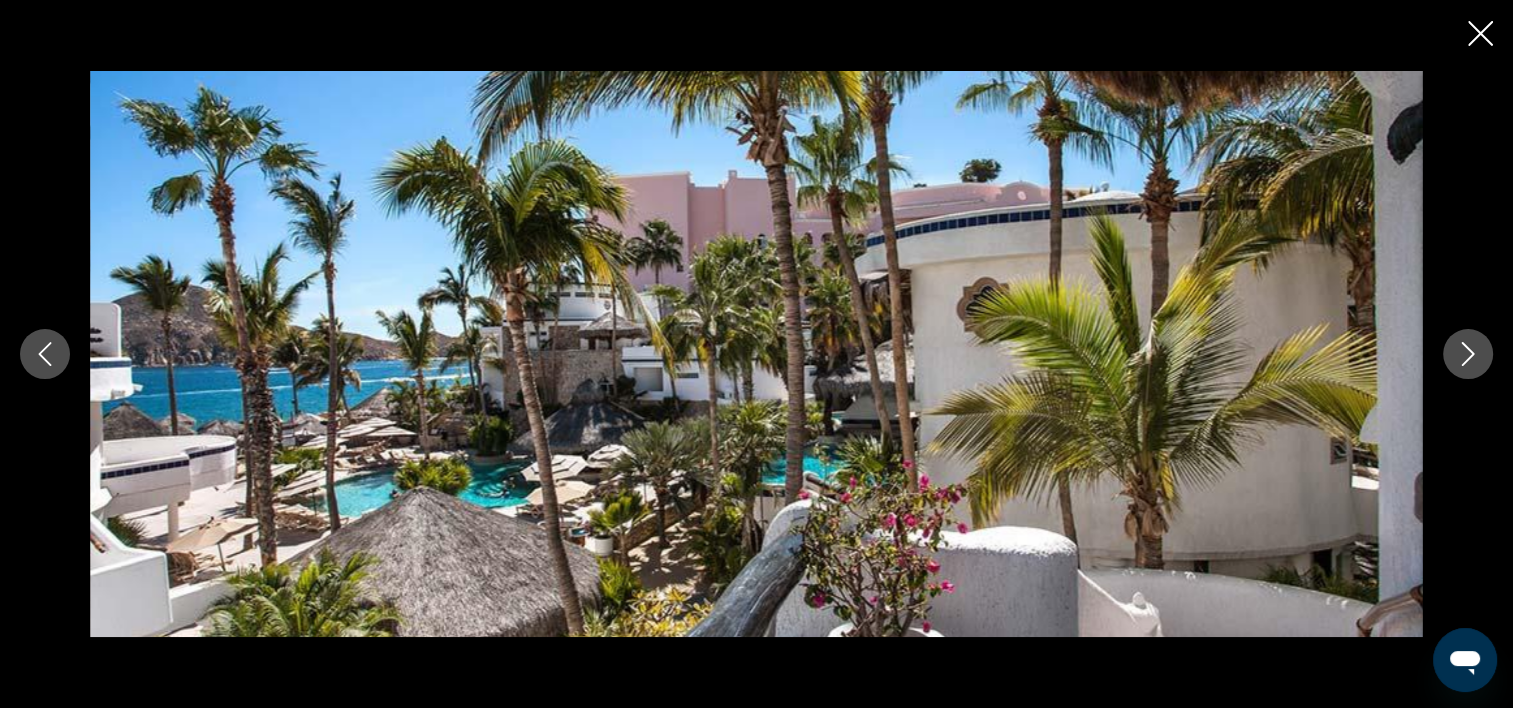 click at bounding box center (1468, 354) 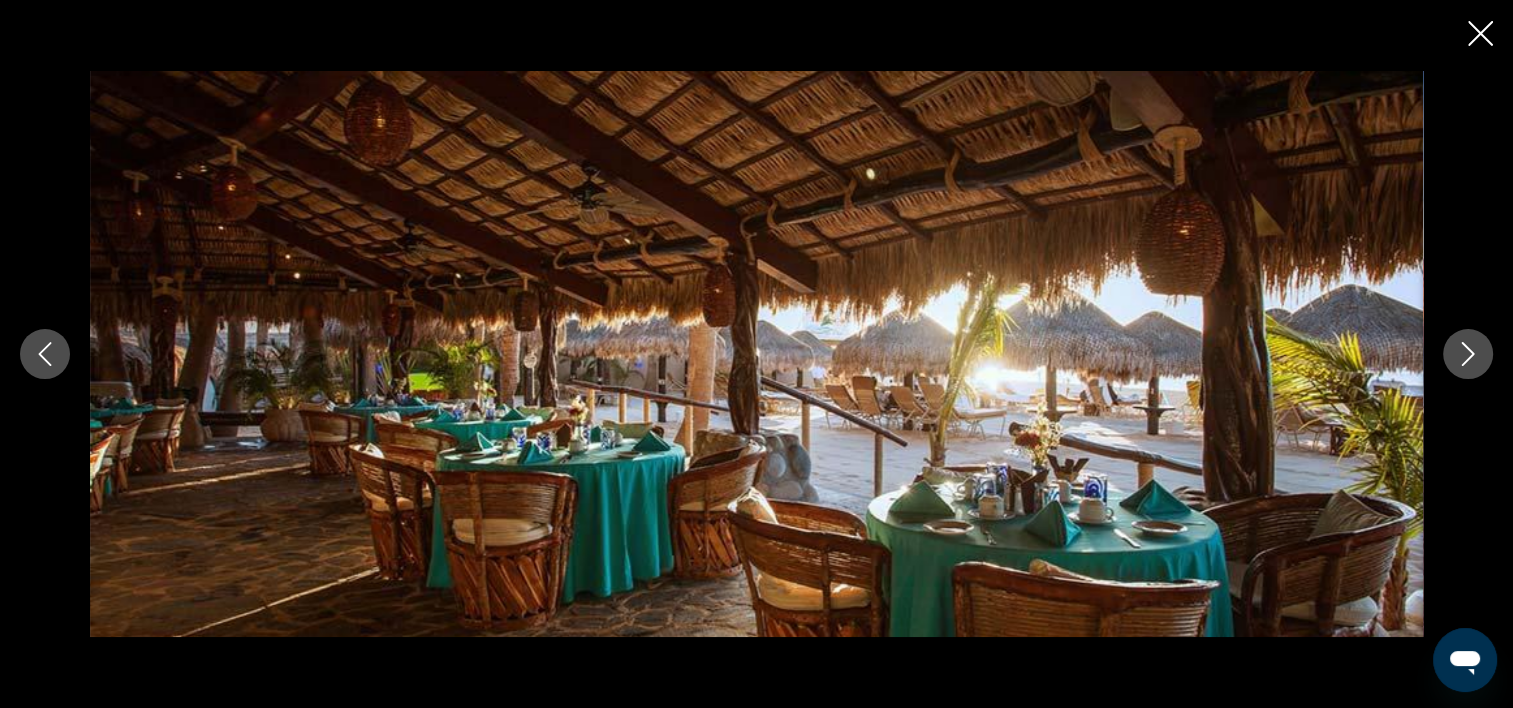 click at bounding box center [1468, 354] 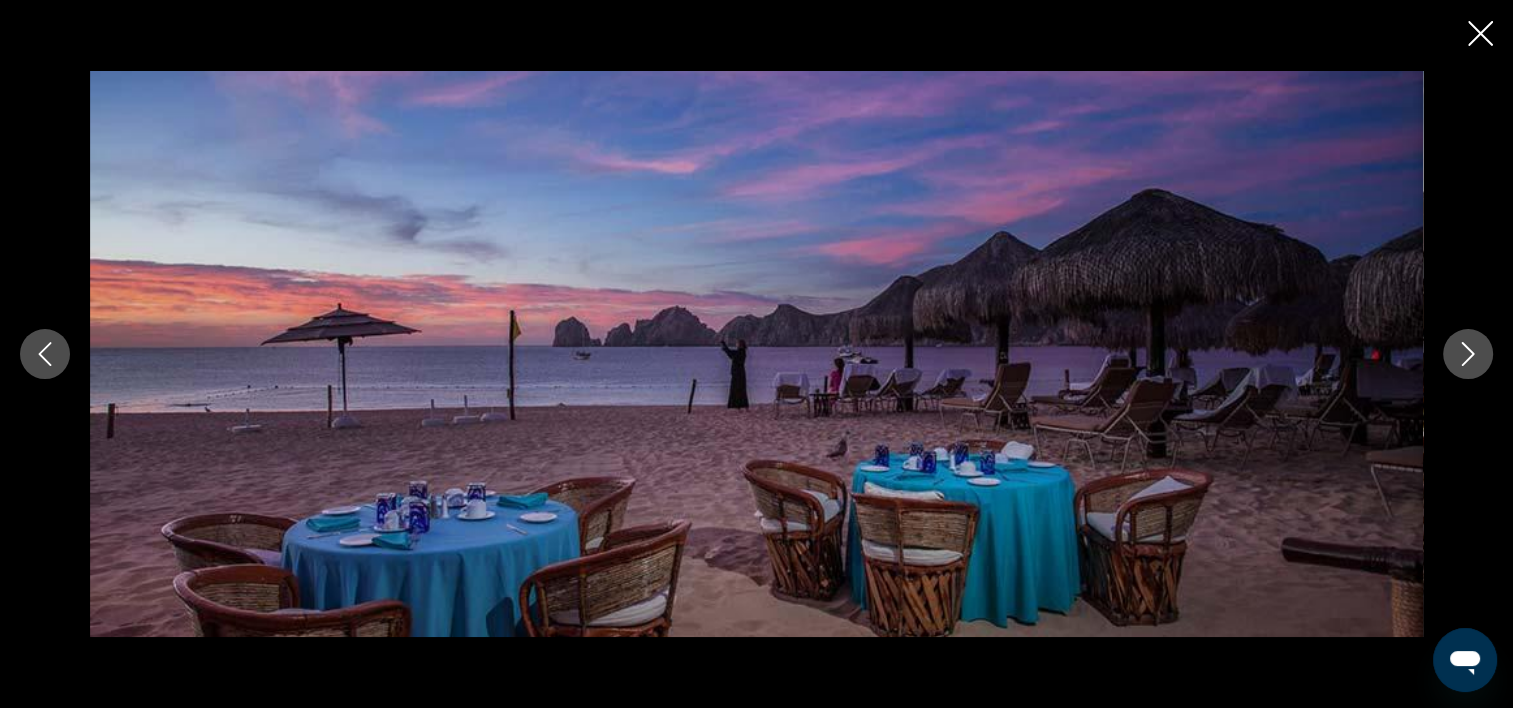 click at bounding box center [1468, 354] 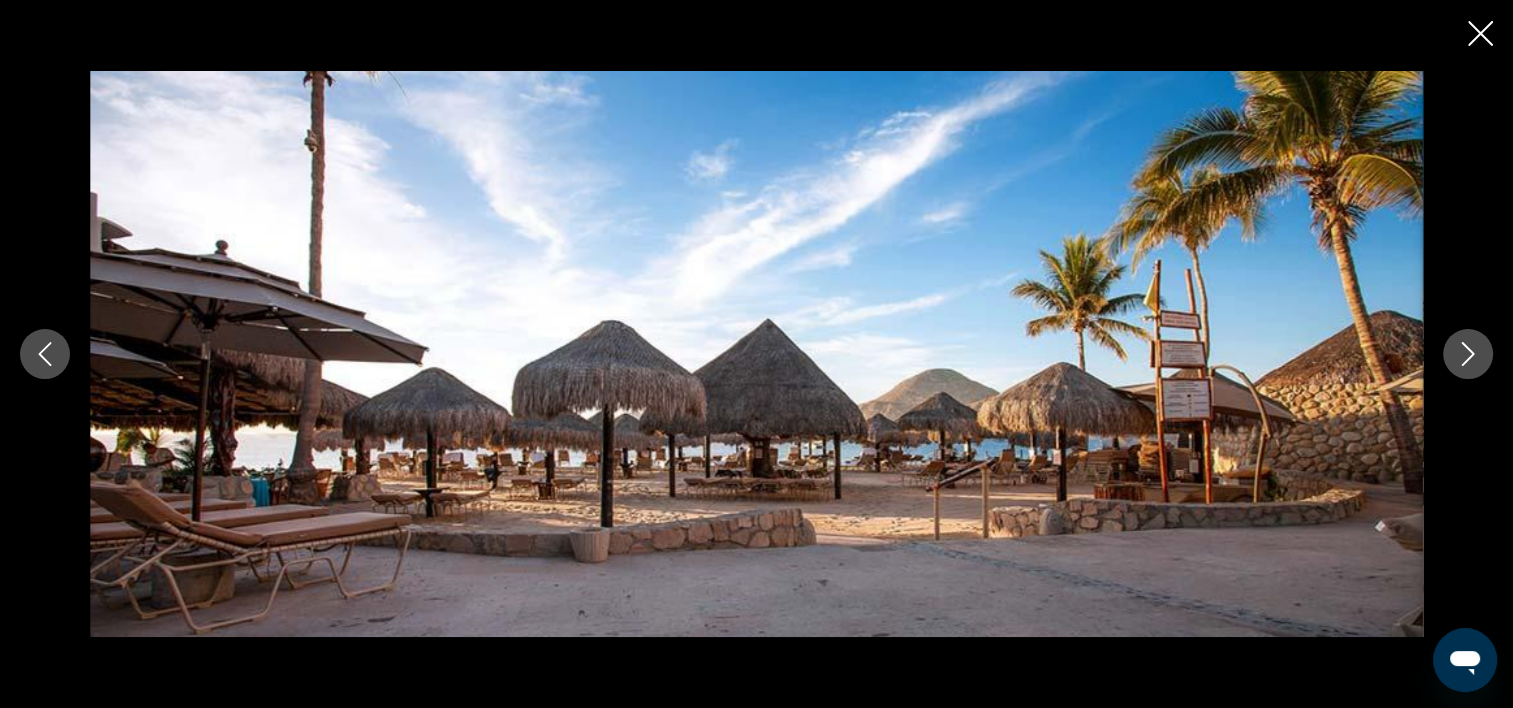 click at bounding box center (1468, 354) 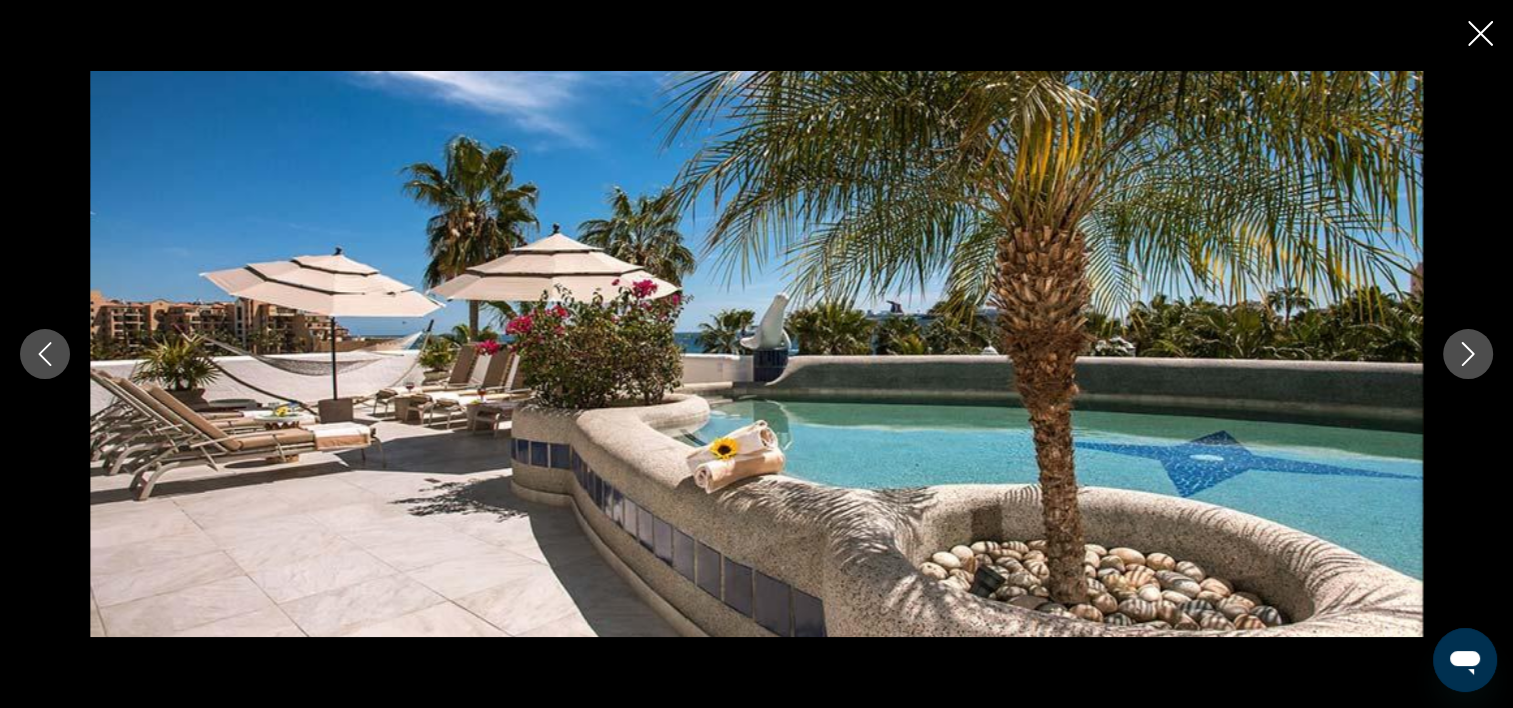 click at bounding box center (1468, 354) 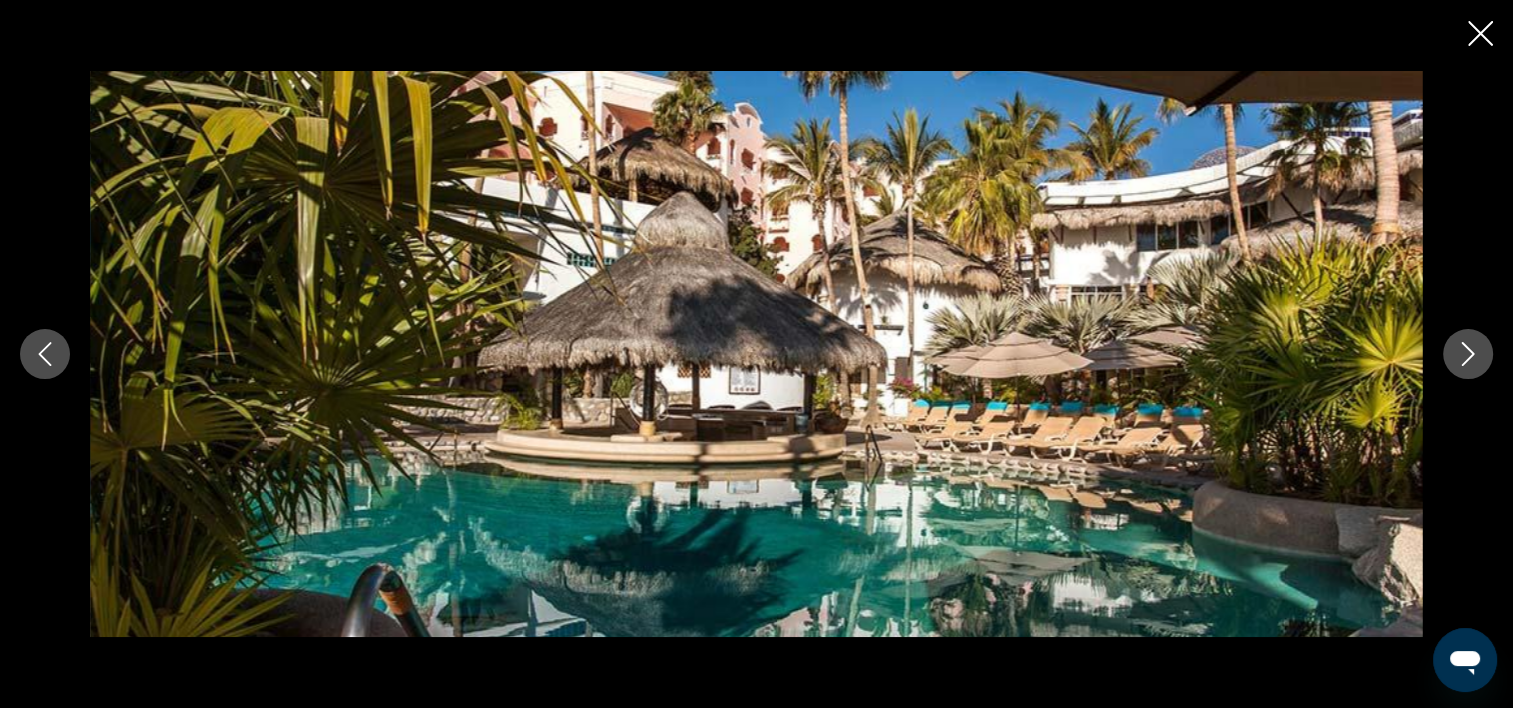 click at bounding box center [1468, 354] 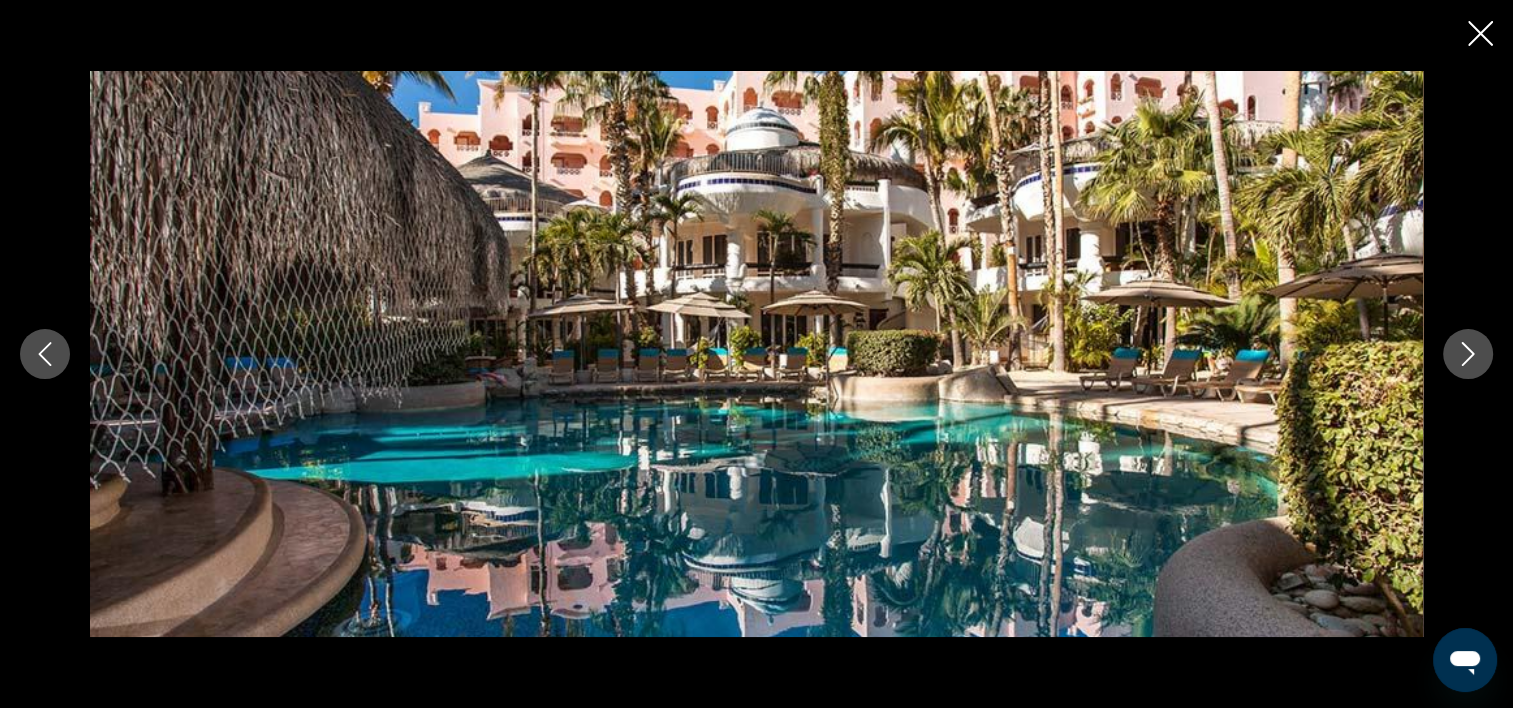 click at bounding box center [1480, 33] 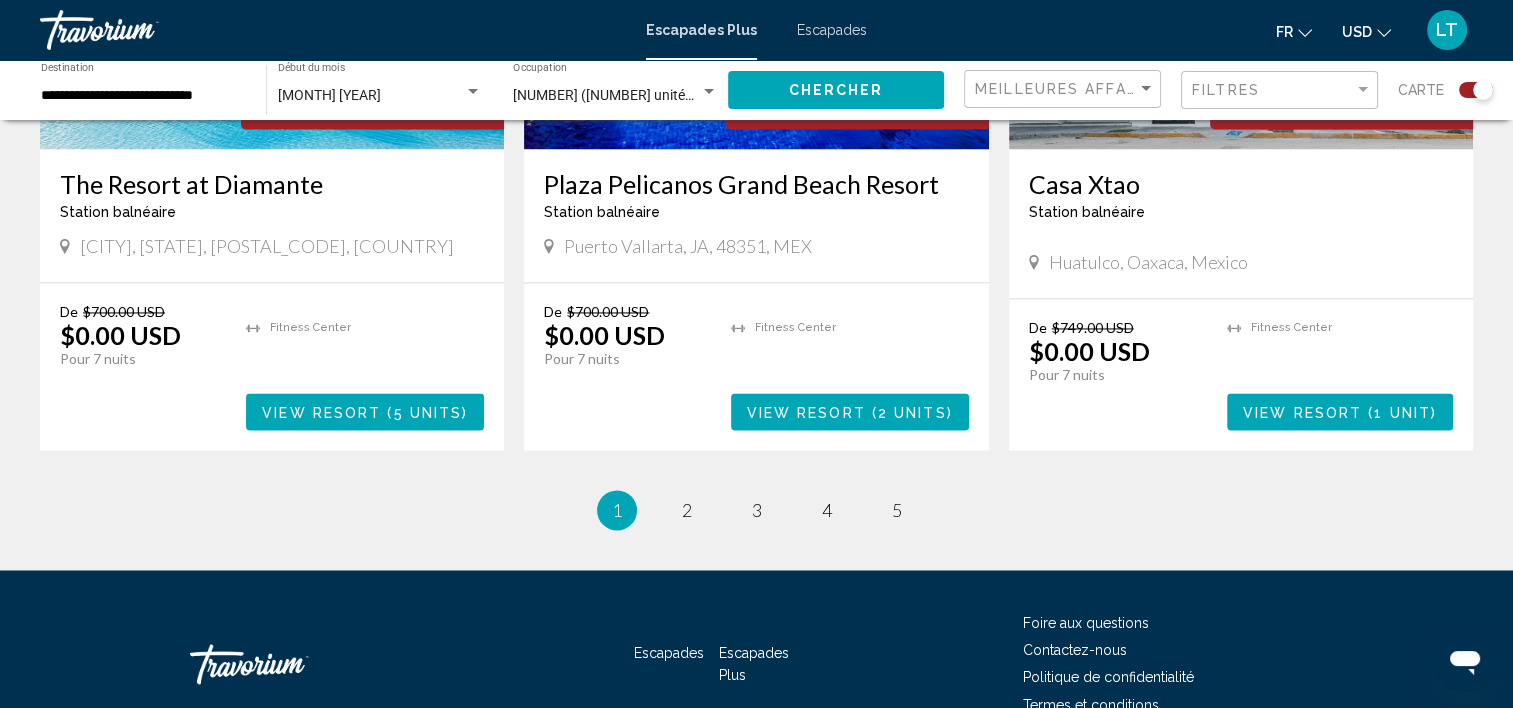 scroll, scrollTop: 3100, scrollLeft: 0, axis: vertical 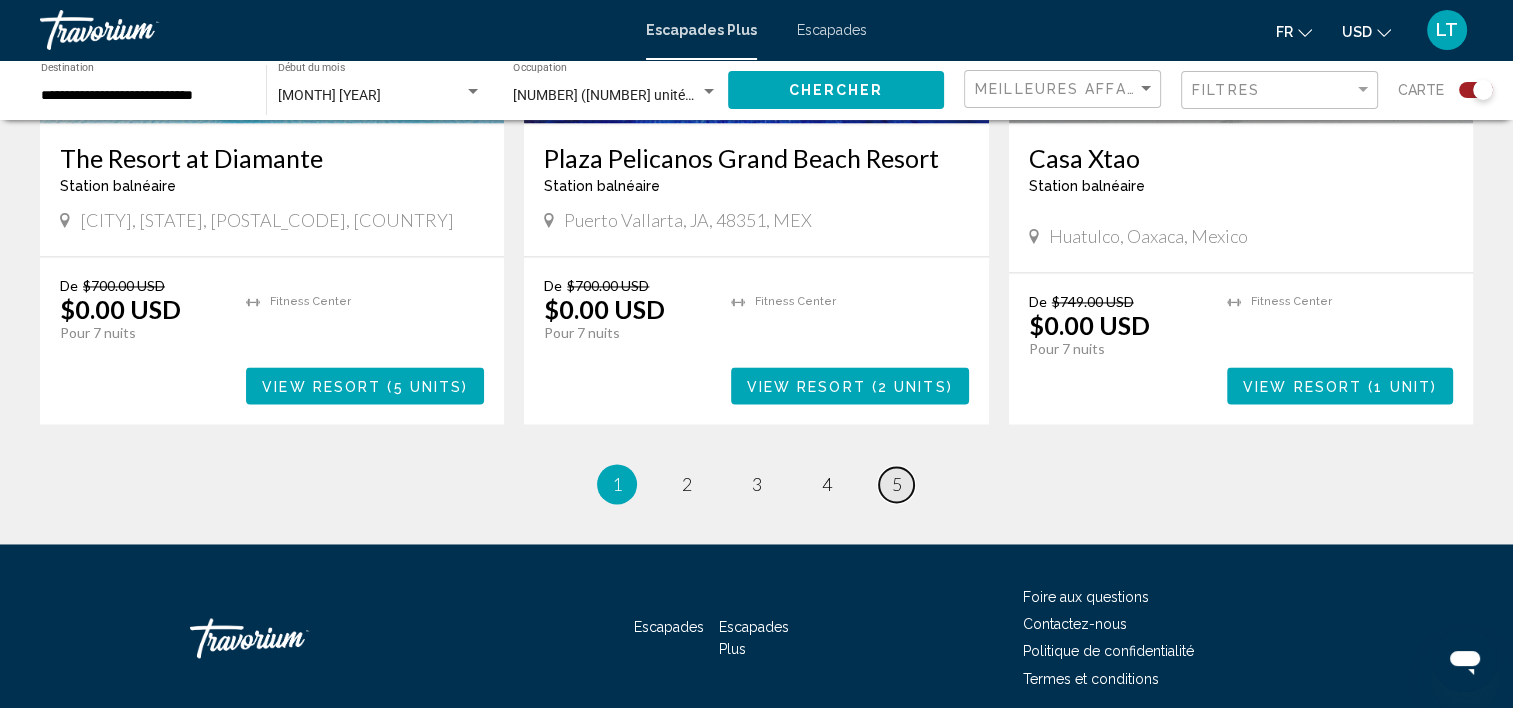 click on "5" at bounding box center (687, 484) 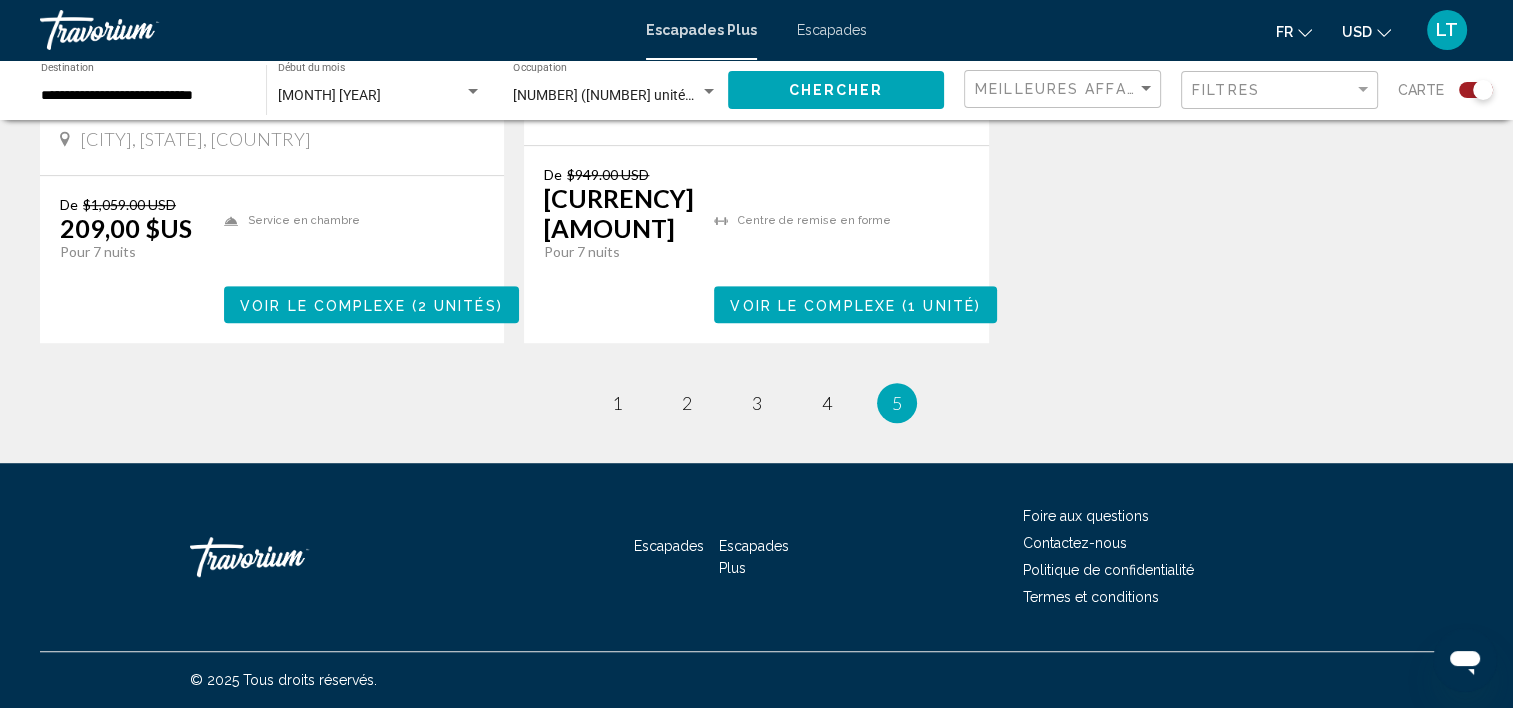 scroll, scrollTop: 1154, scrollLeft: 0, axis: vertical 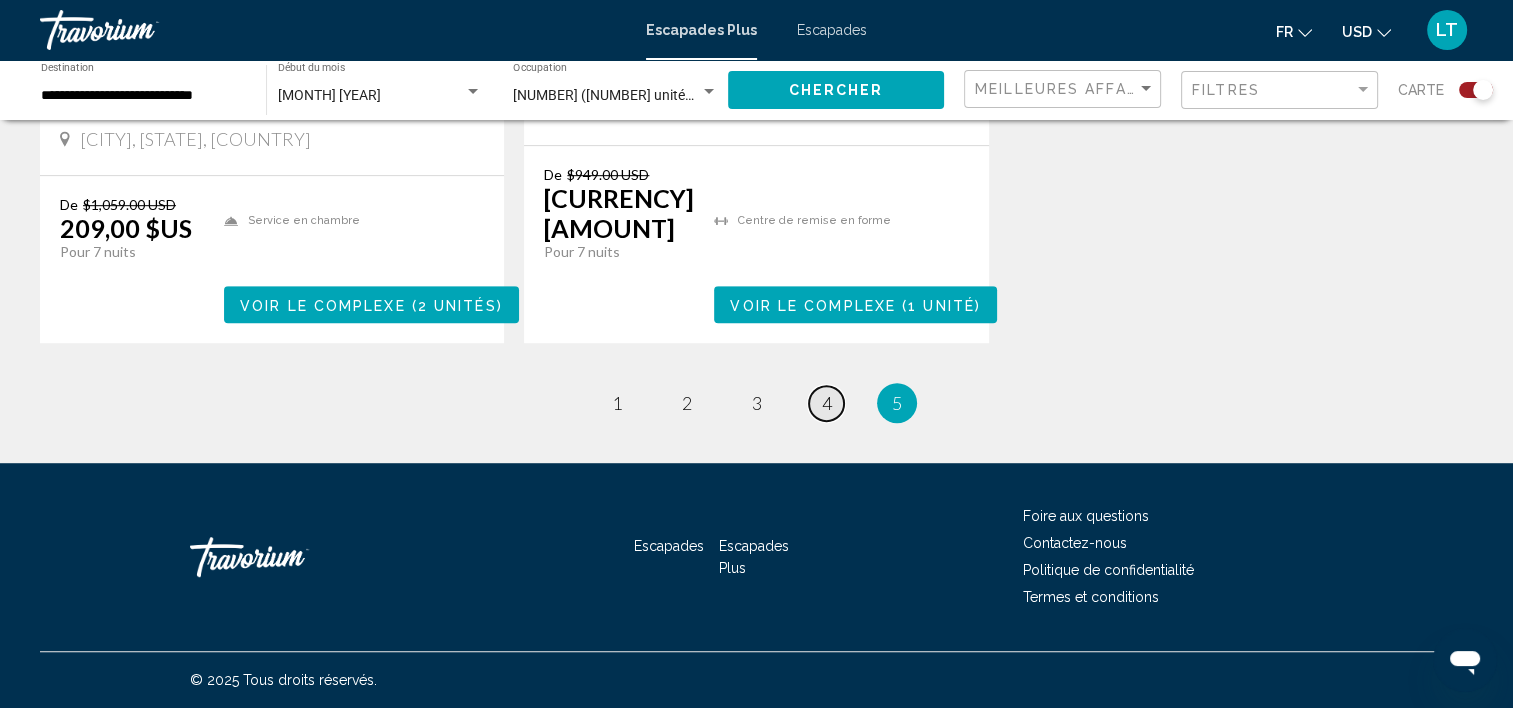 click on "4" at bounding box center (617, 403) 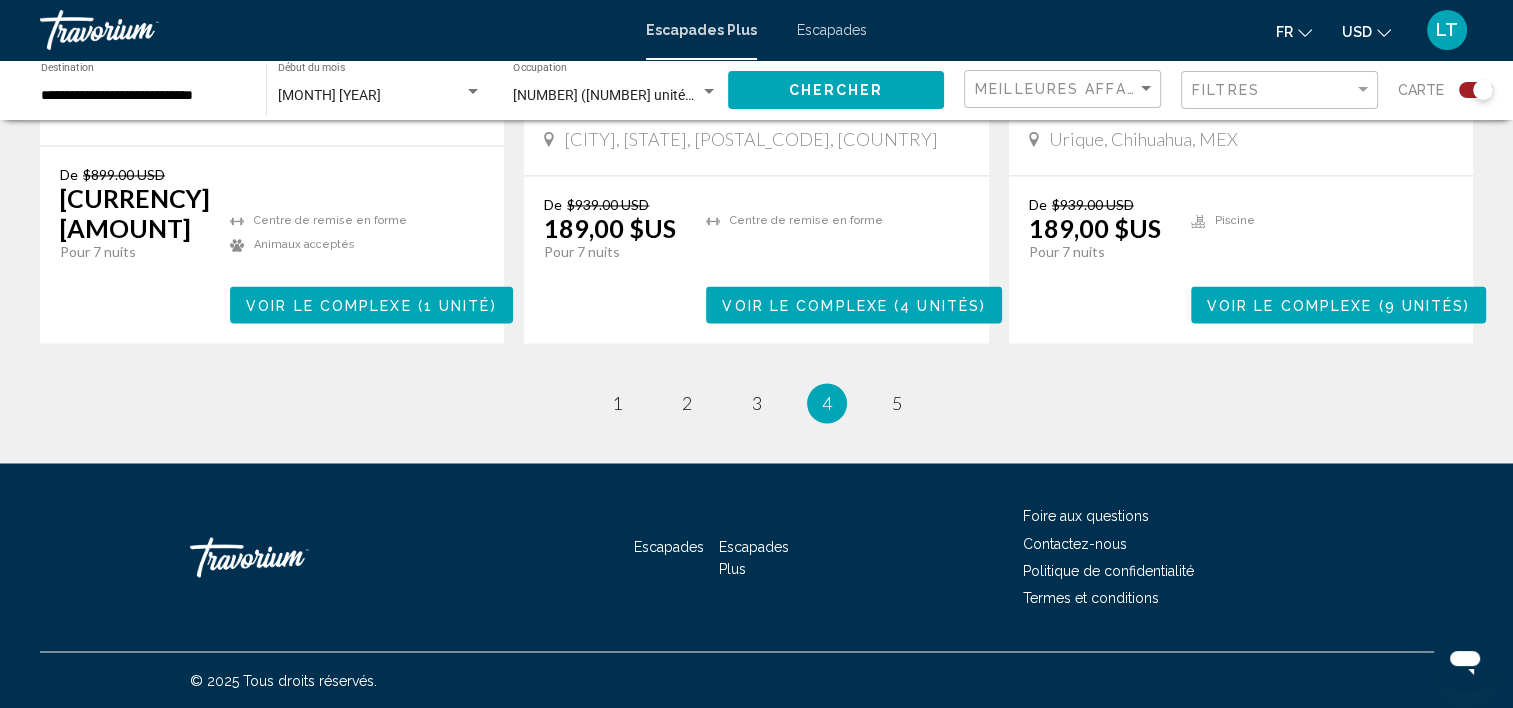 scroll, scrollTop: 3275, scrollLeft: 0, axis: vertical 